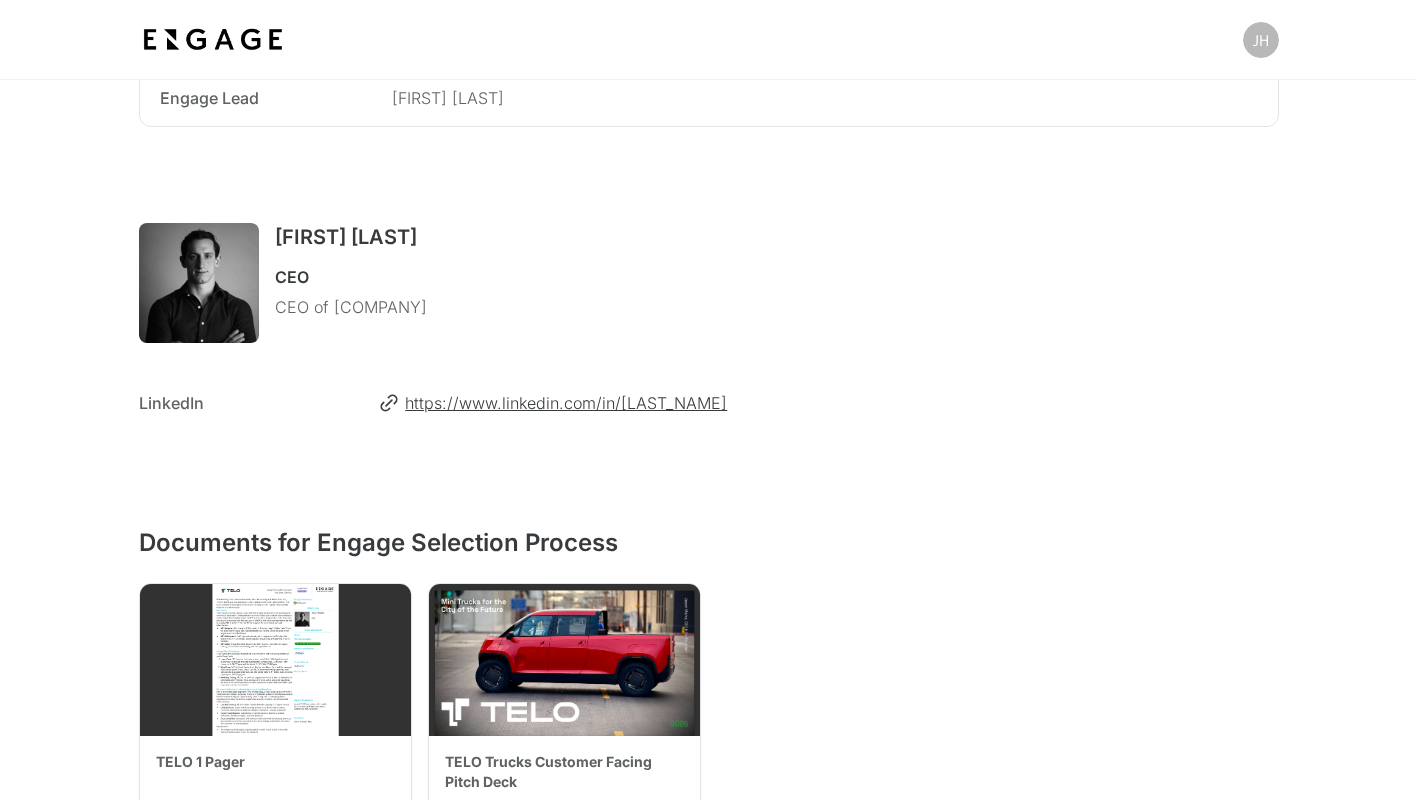 scroll, scrollTop: 1065, scrollLeft: 0, axis: vertical 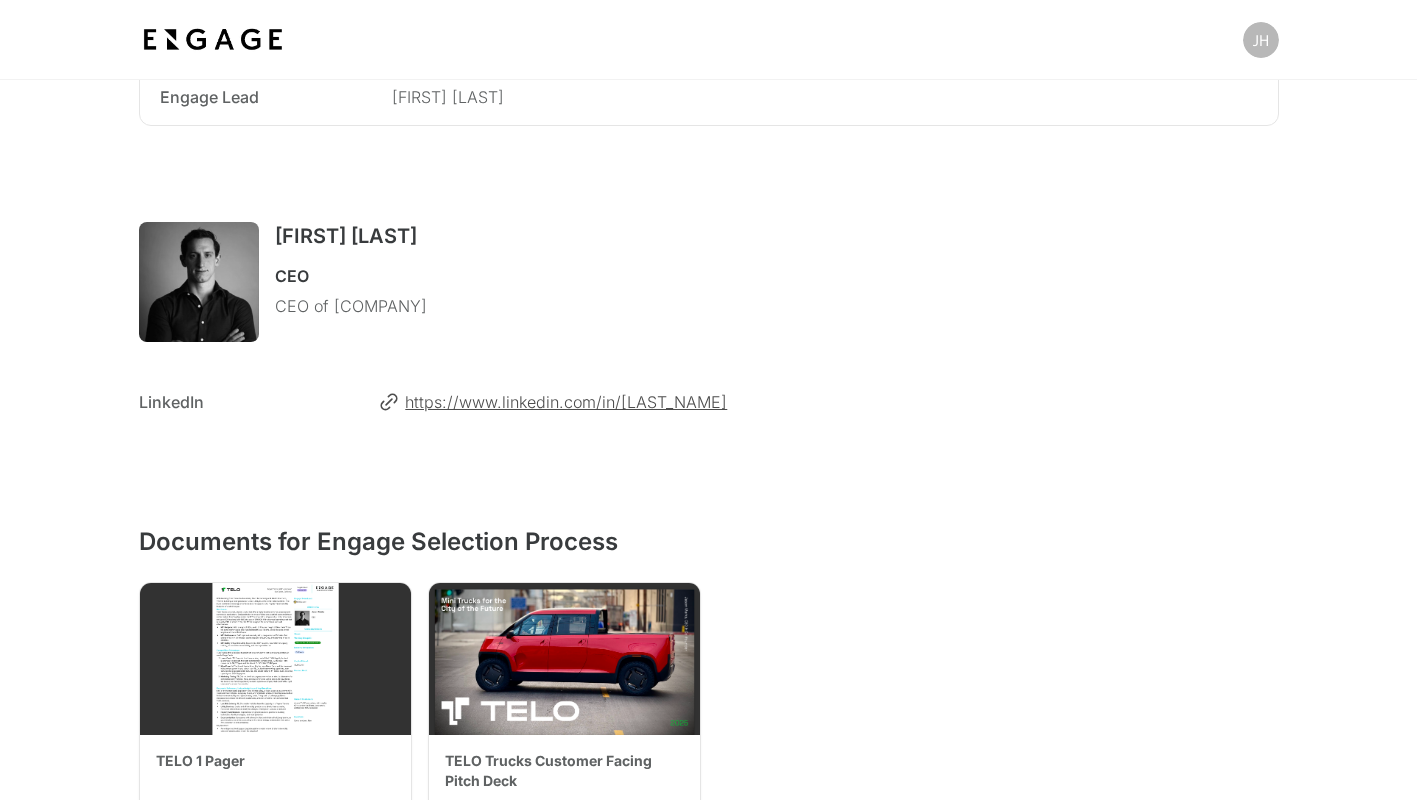 click on "https://www.linkedin.com/in/[LAST_NAME]" at bounding box center (841, 402) 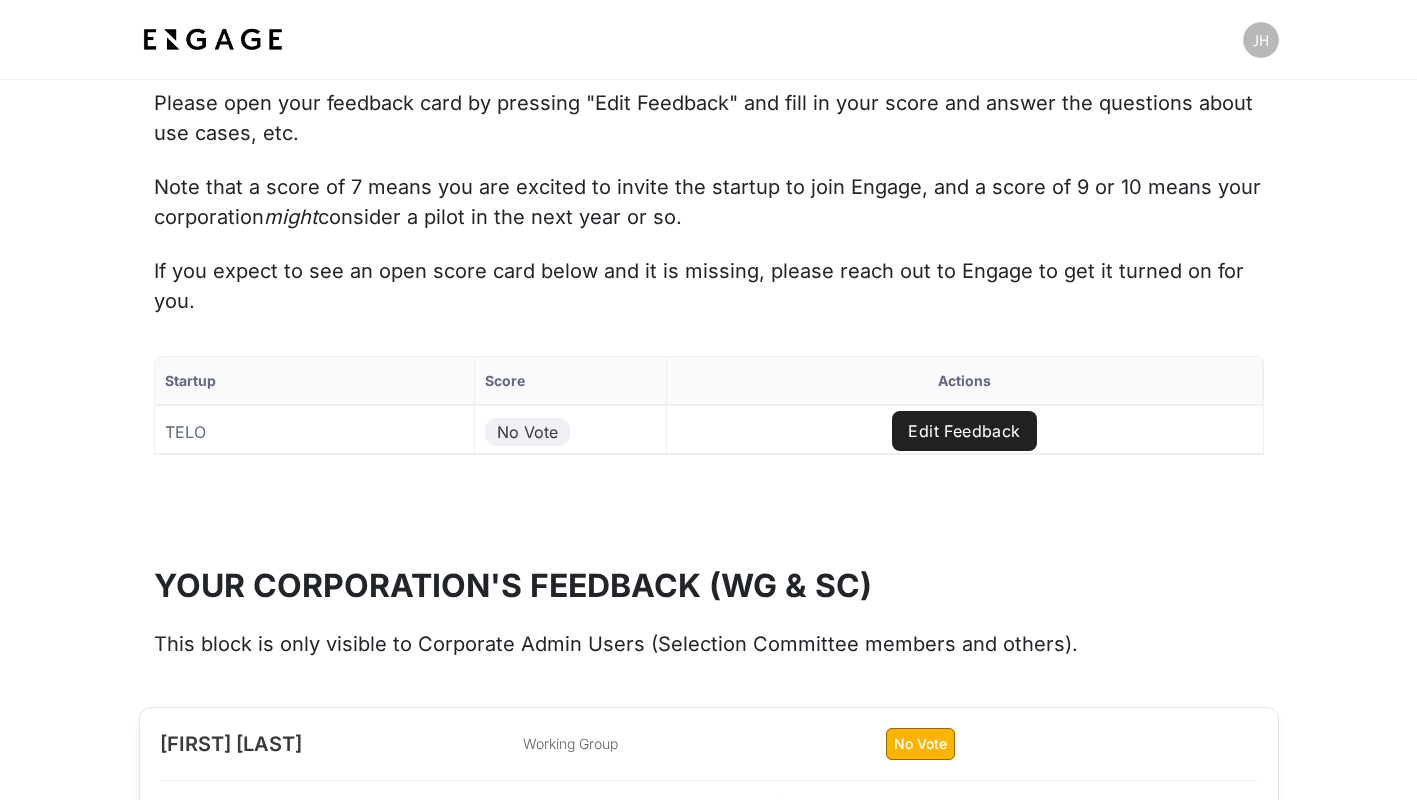 scroll, scrollTop: 2037, scrollLeft: 0, axis: vertical 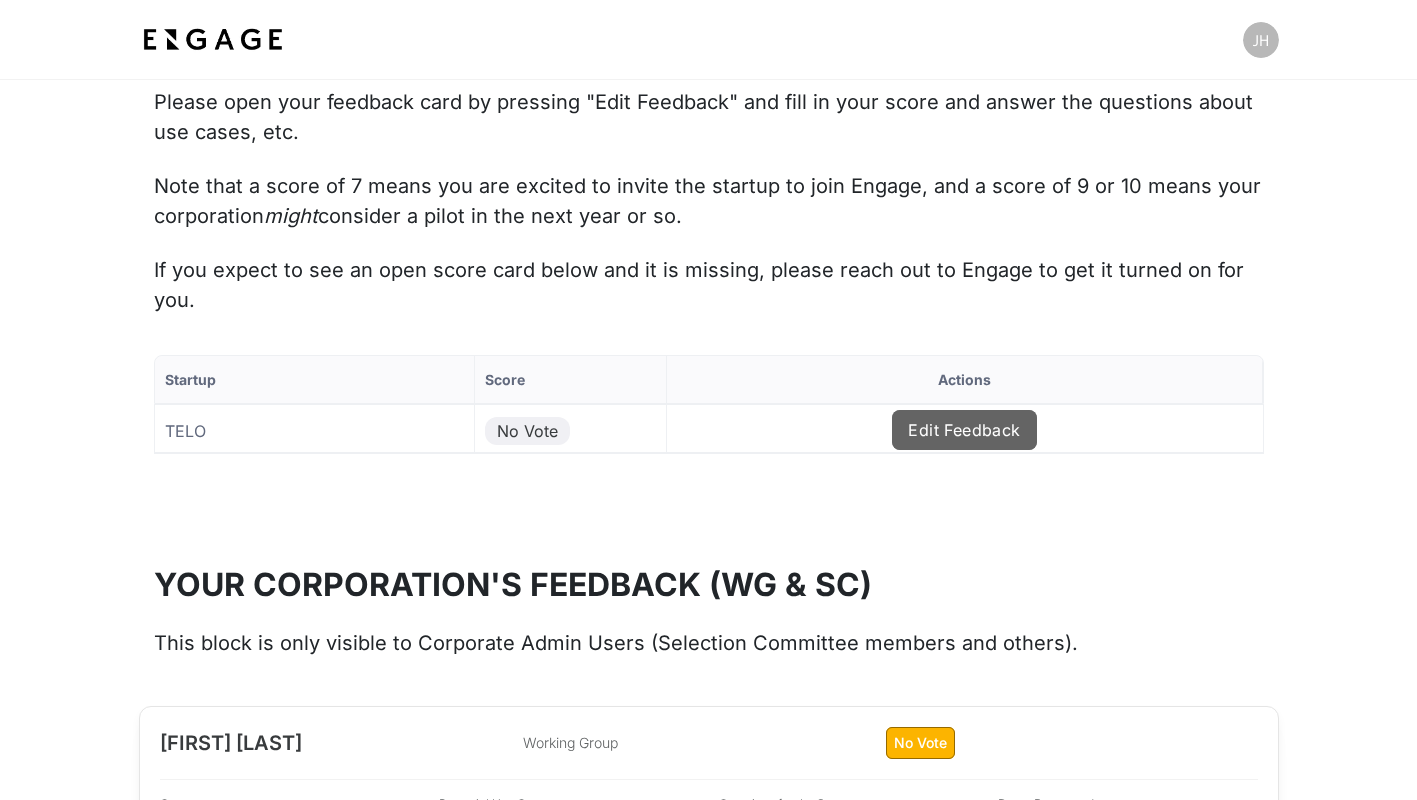 click on "Edit Feedback" at bounding box center [964, 430] 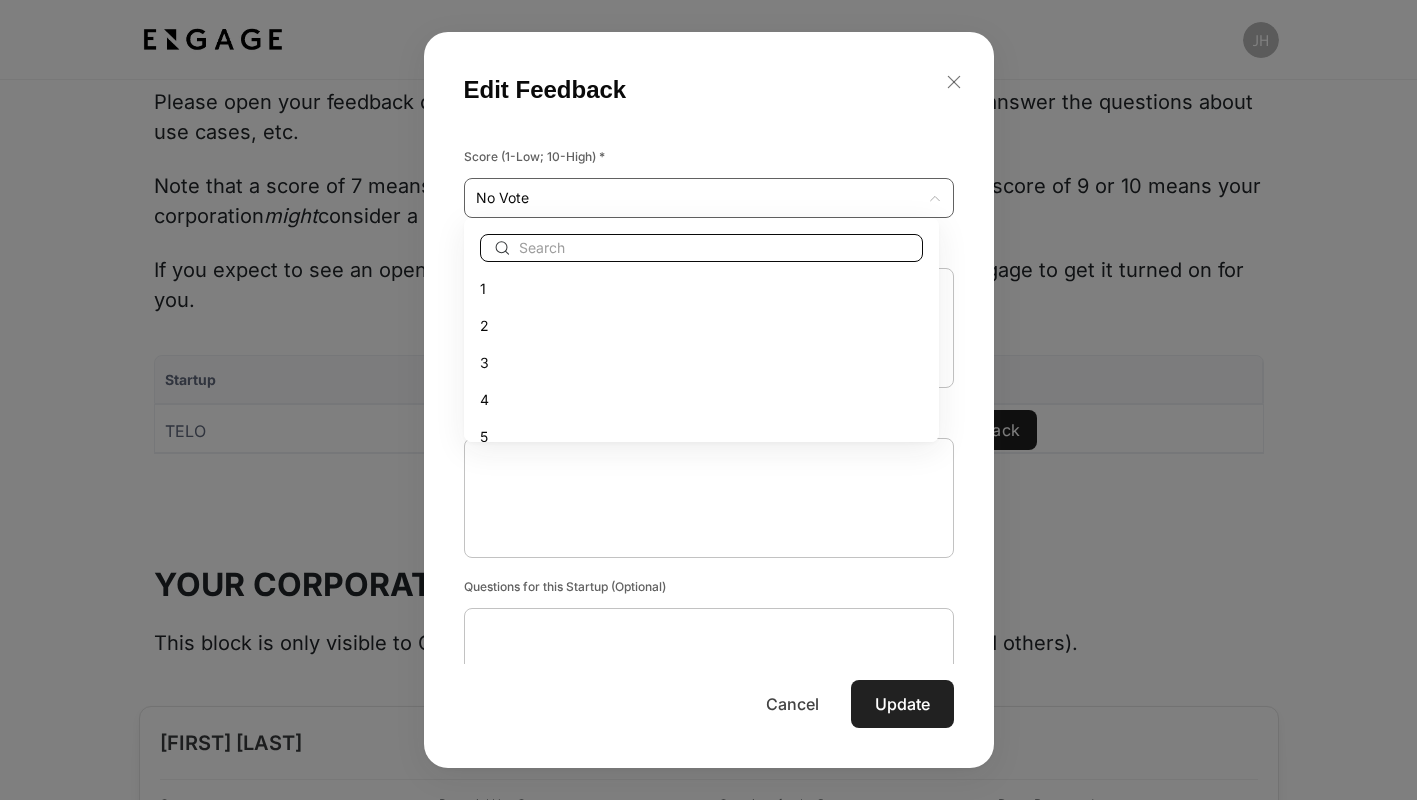 click on "Startup
Score
Actions TELO No Vote Edit Feedback
to
of
Page
of
Edit Feedback Score (1-Low; 10-High) *  No Vote No Vote ​ General Thoughts and Comments (Required) *  x ​ x ​ x 1" at bounding box center (708, 440) 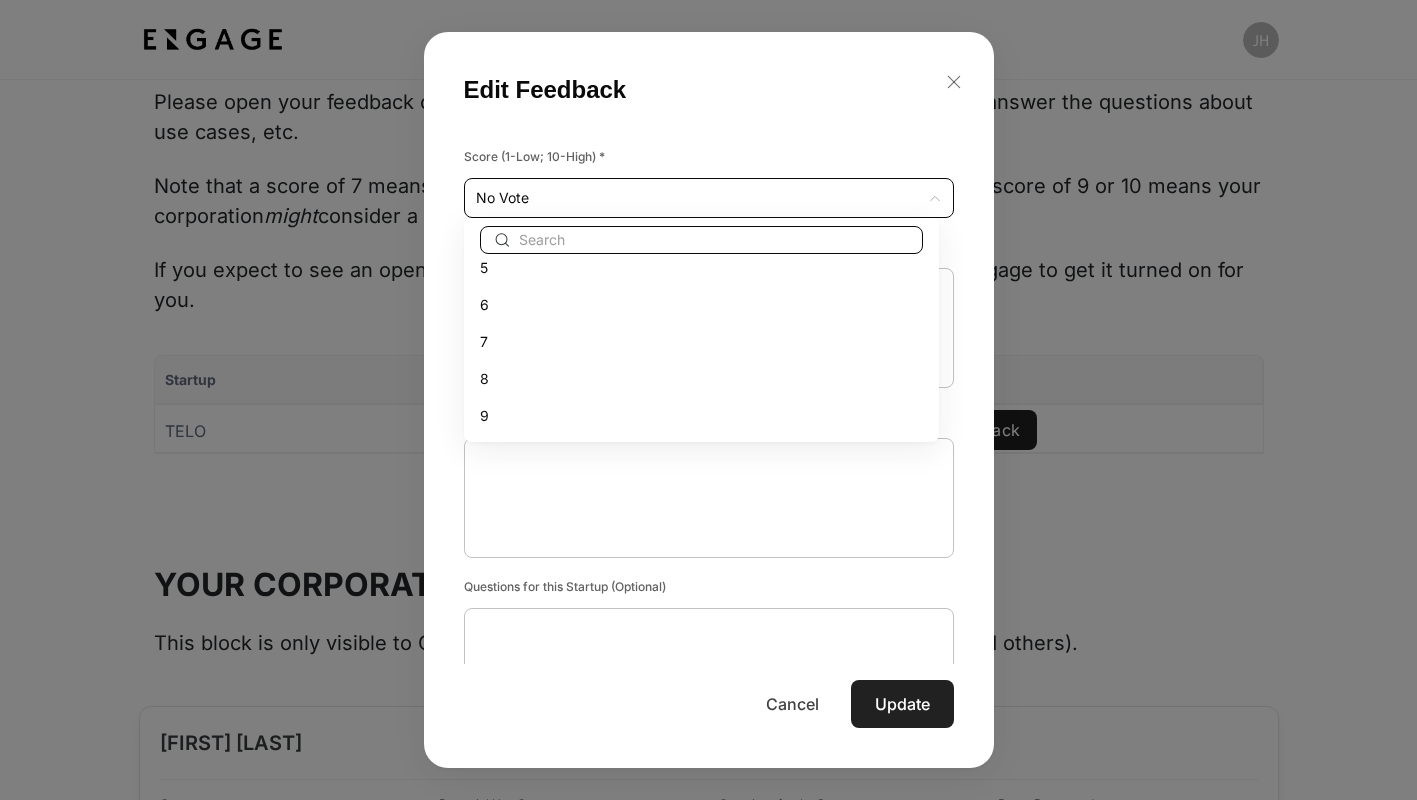 scroll, scrollTop: 203, scrollLeft: 0, axis: vertical 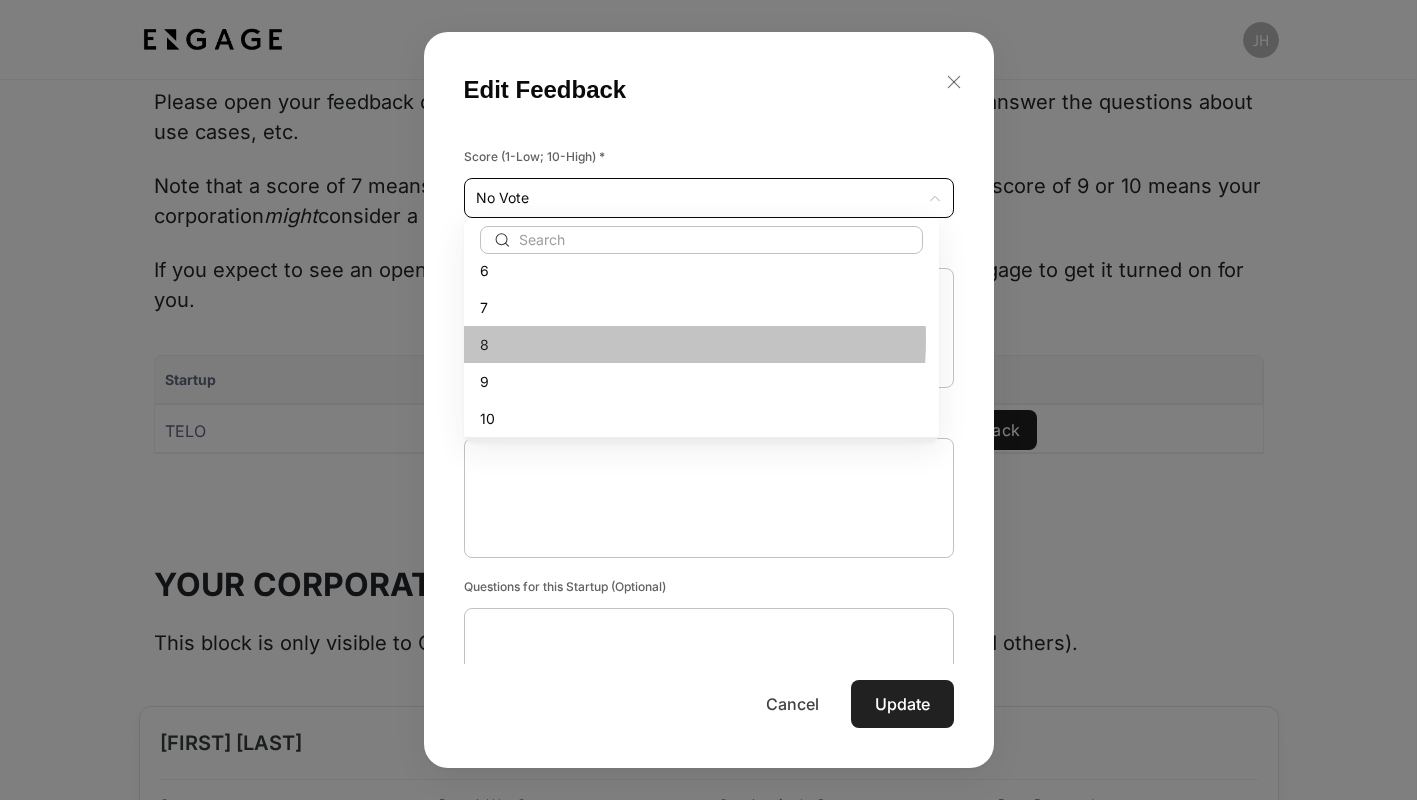 click on "8" at bounding box center (701, 344) 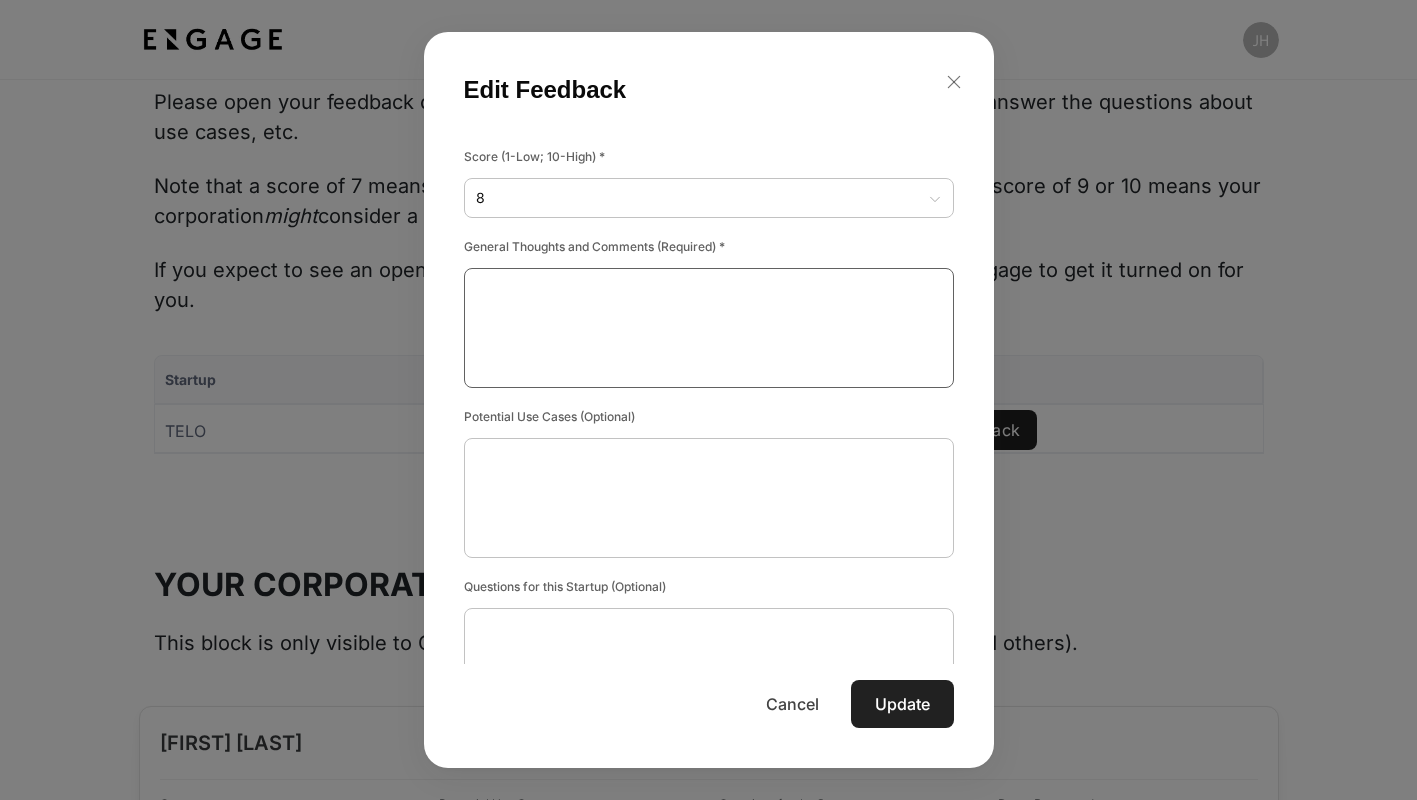 click at bounding box center [709, 328] 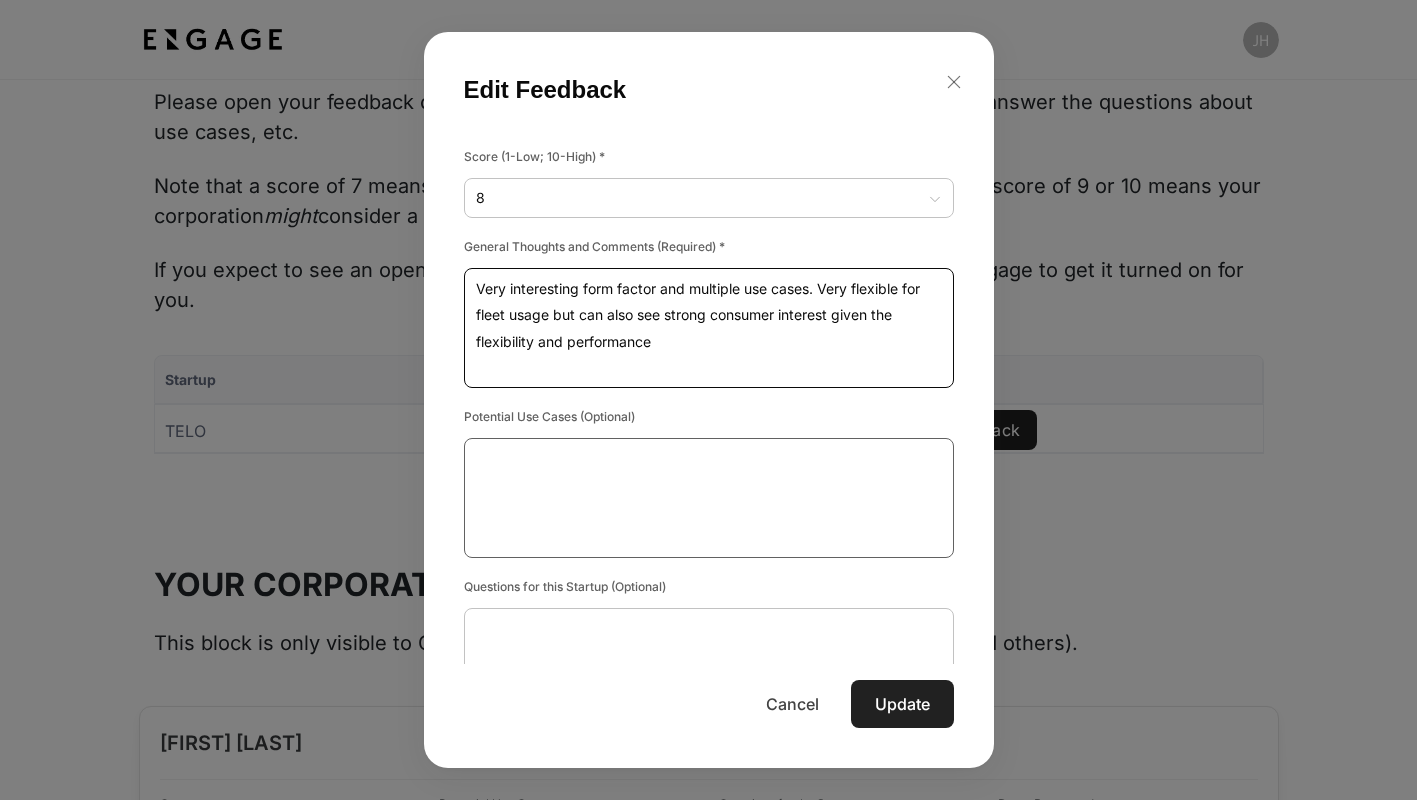 type on "Very interesting form factor and multiple use cases. Very flexible for fleet usage but can also see strong consumer interest given the flexibility and performance" 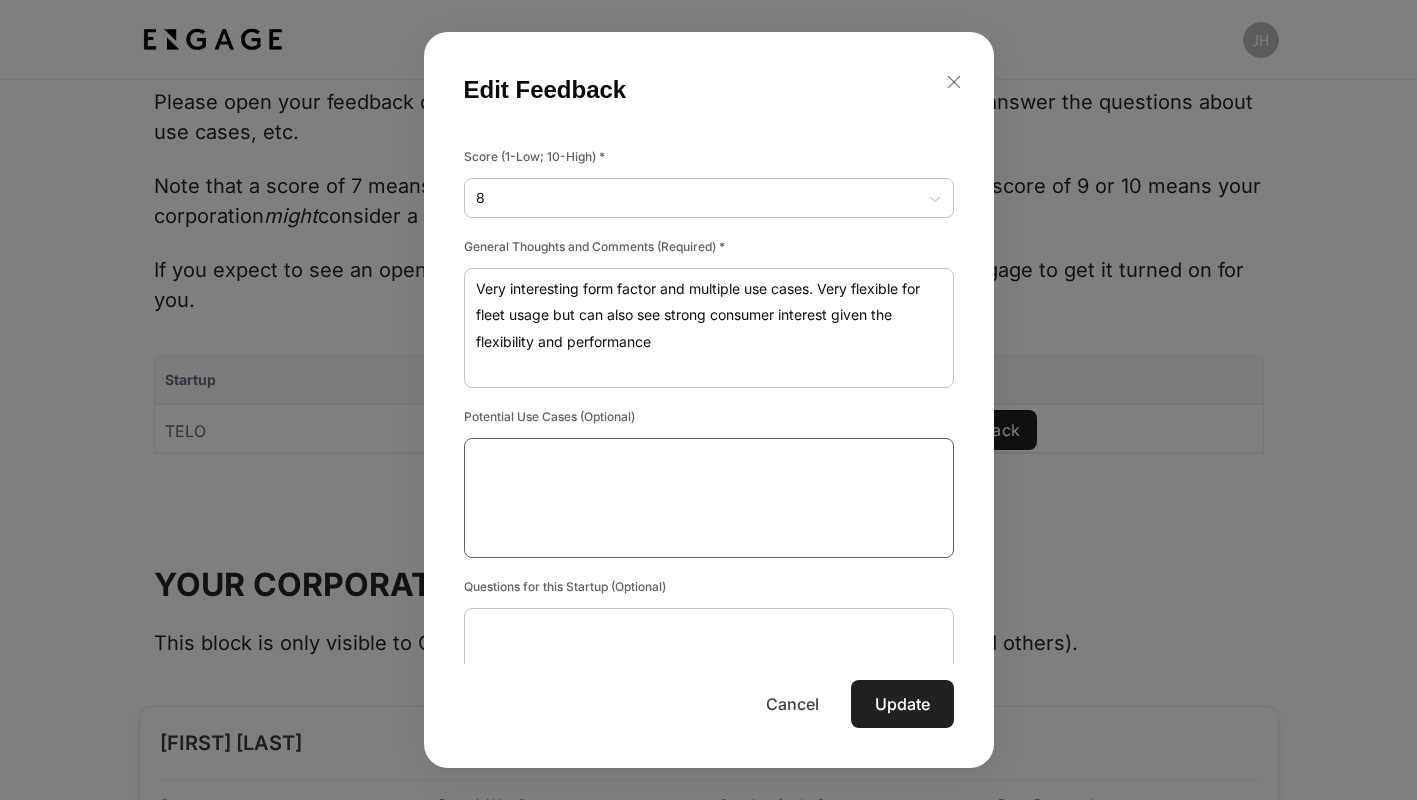 click at bounding box center (709, 498) 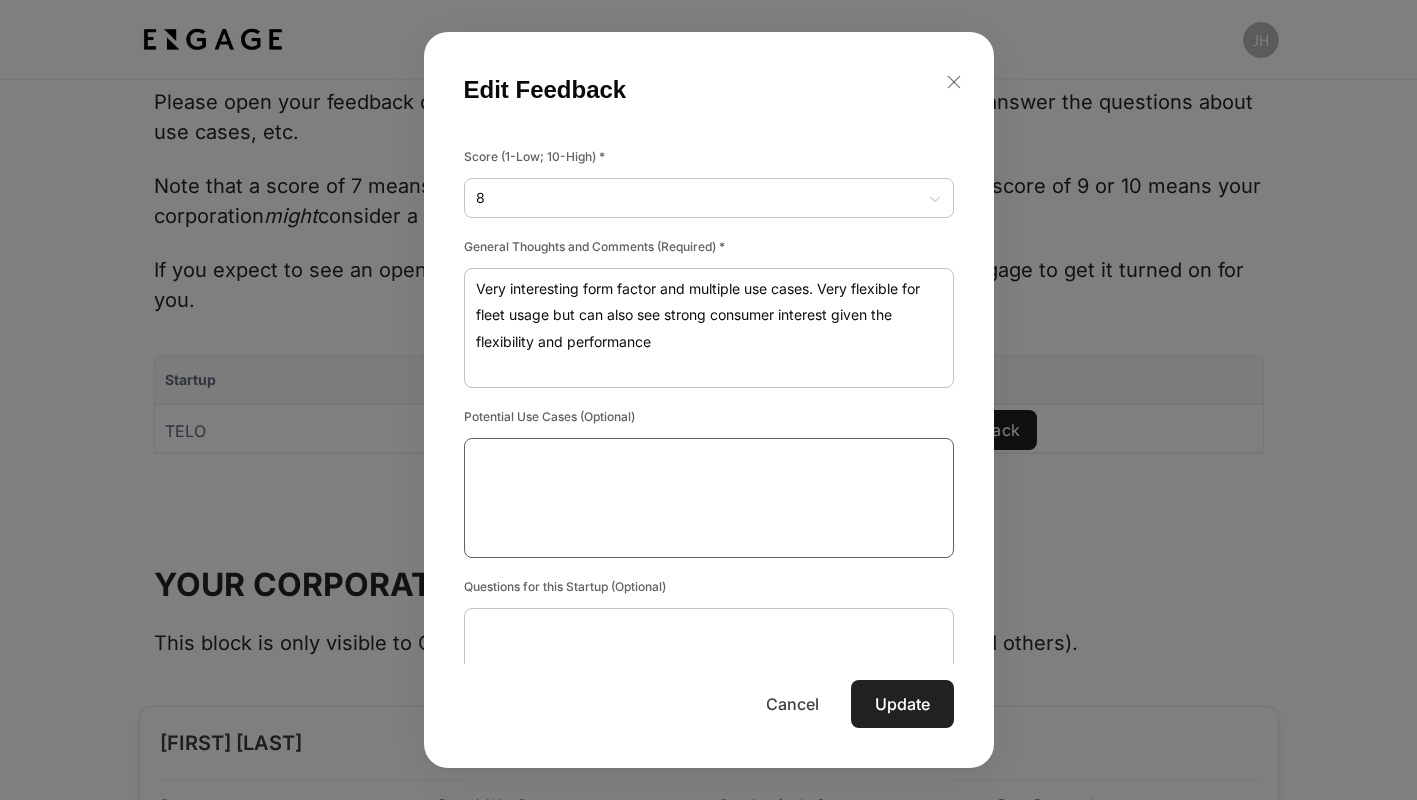 scroll, scrollTop: 133, scrollLeft: 0, axis: vertical 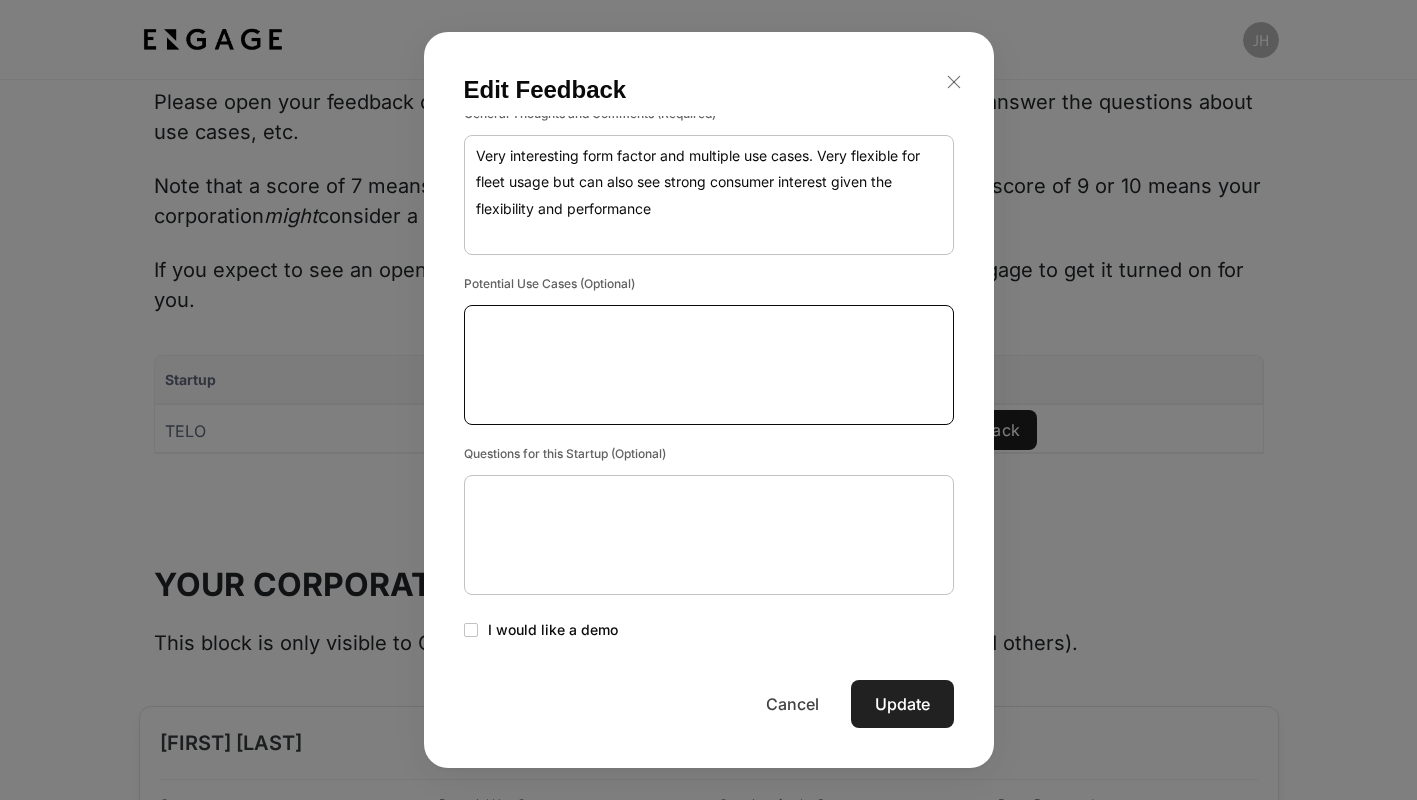 click on "Update" at bounding box center [902, 704] 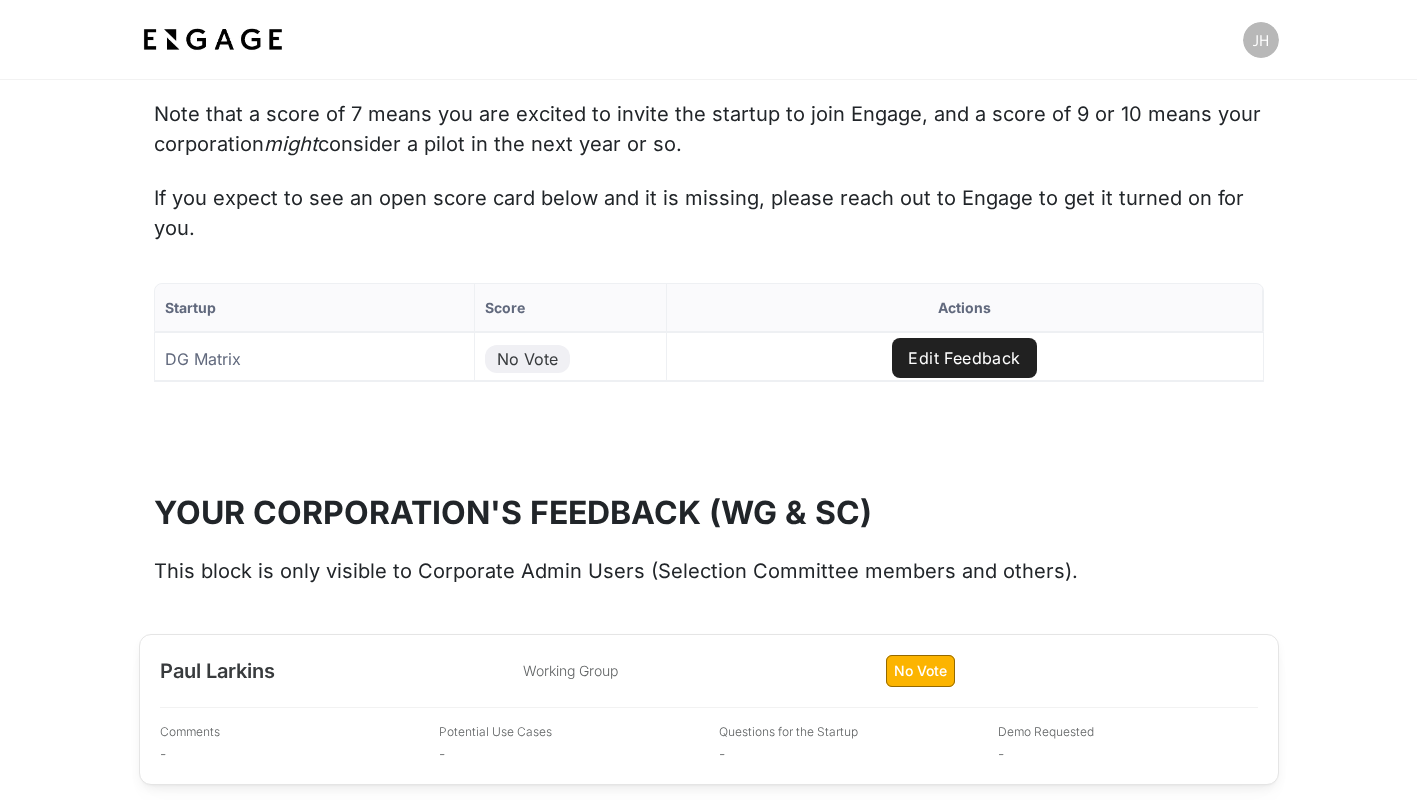 scroll, scrollTop: 2156, scrollLeft: 0, axis: vertical 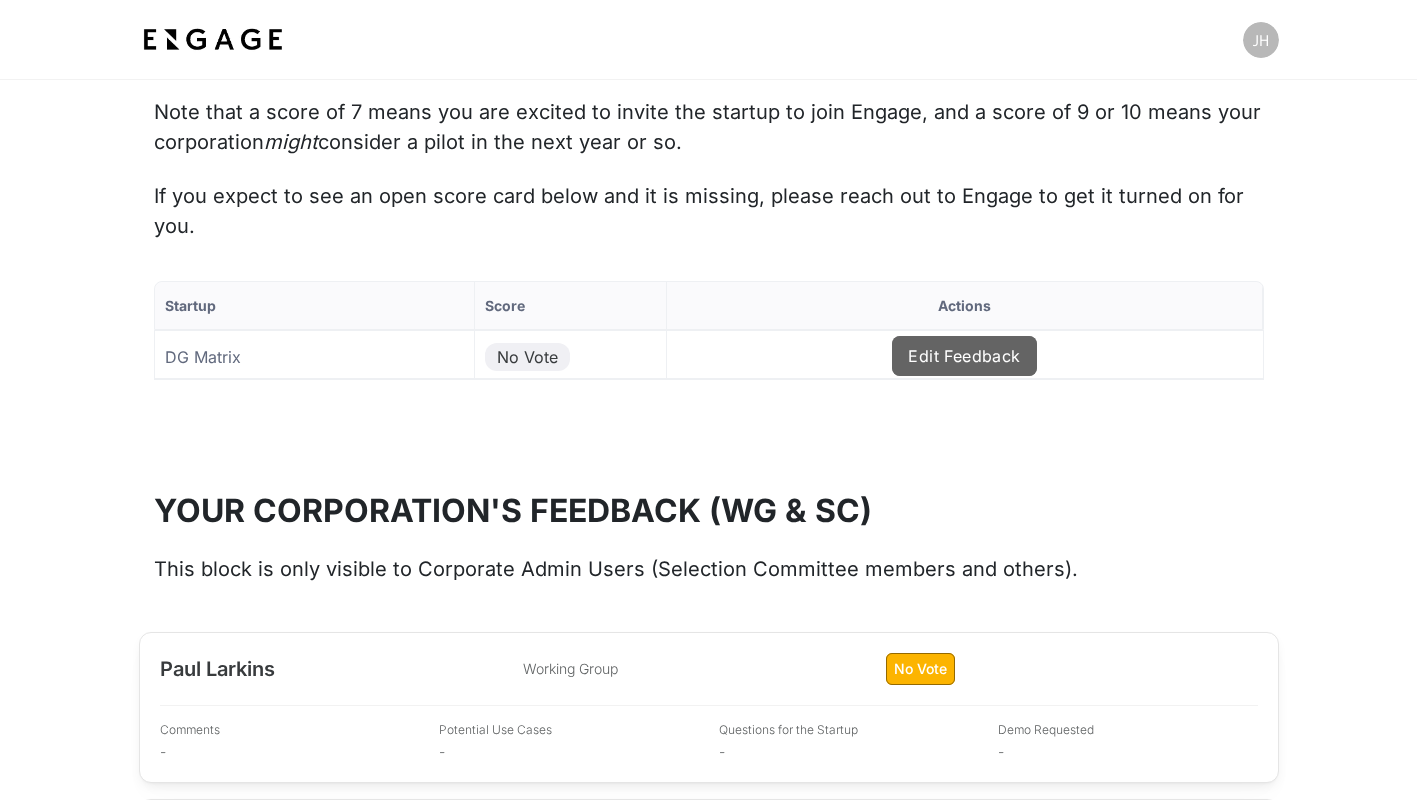 click on "Edit Feedback" at bounding box center (964, 356) 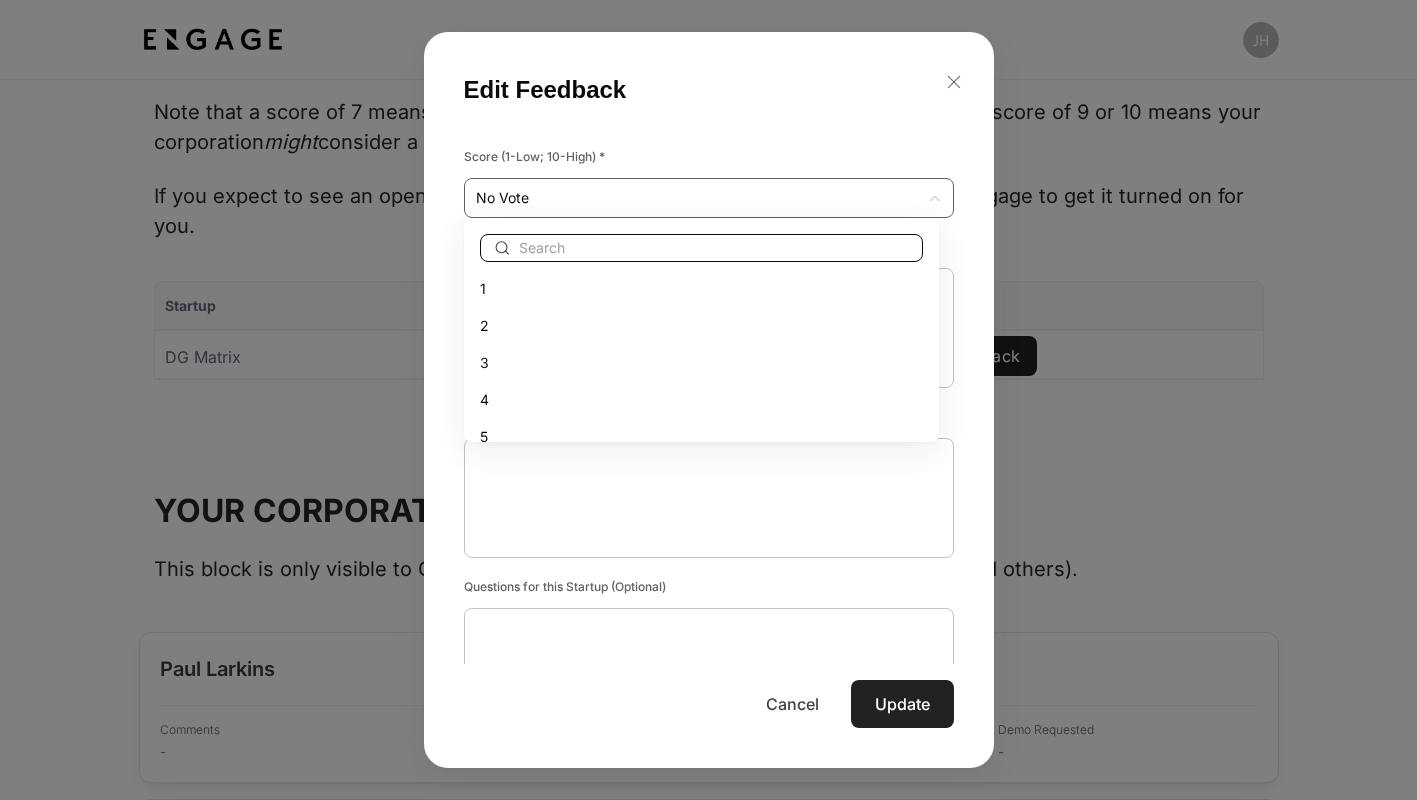 click on "Startup
Score
Actions DG Matrix No Vote Edit Feedback
to
of
Page
of
Edit Feedback Score (1-Low; 10-High) *  No Vote No Vote ​ General Thoughts and Comments (Required) *  x ​ x x" at bounding box center (708, 366) 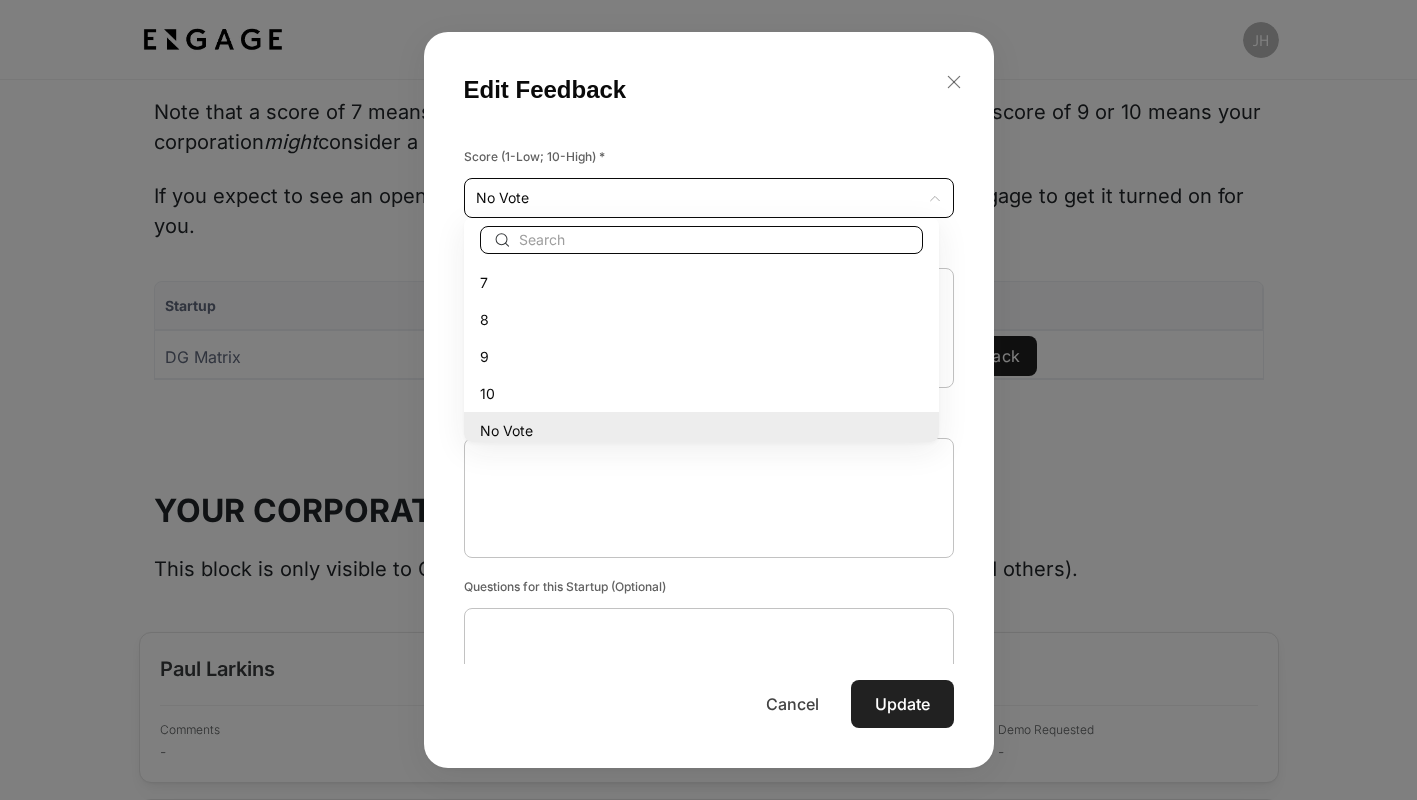 scroll, scrollTop: 229, scrollLeft: 0, axis: vertical 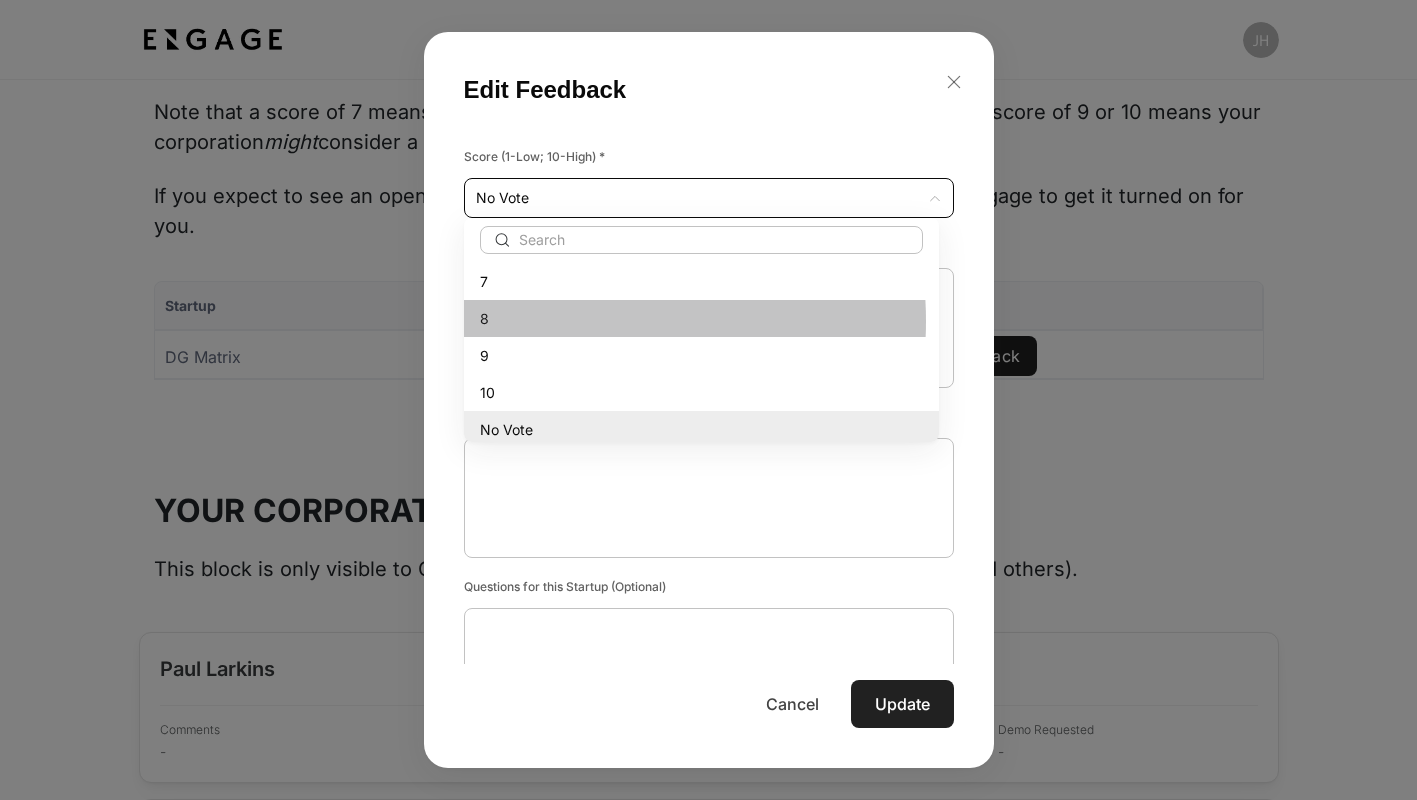 click on "8" at bounding box center [701, 318] 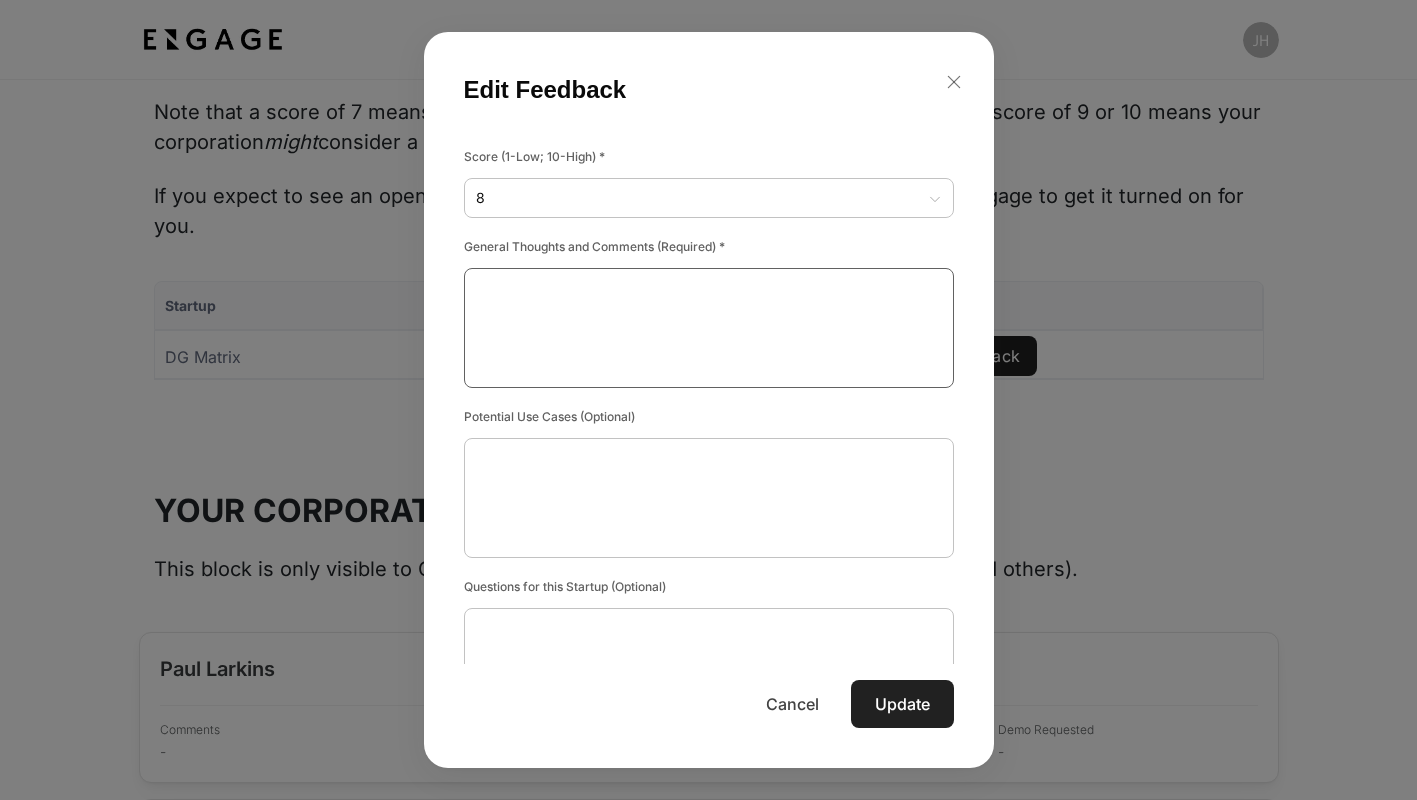 click at bounding box center [709, 328] 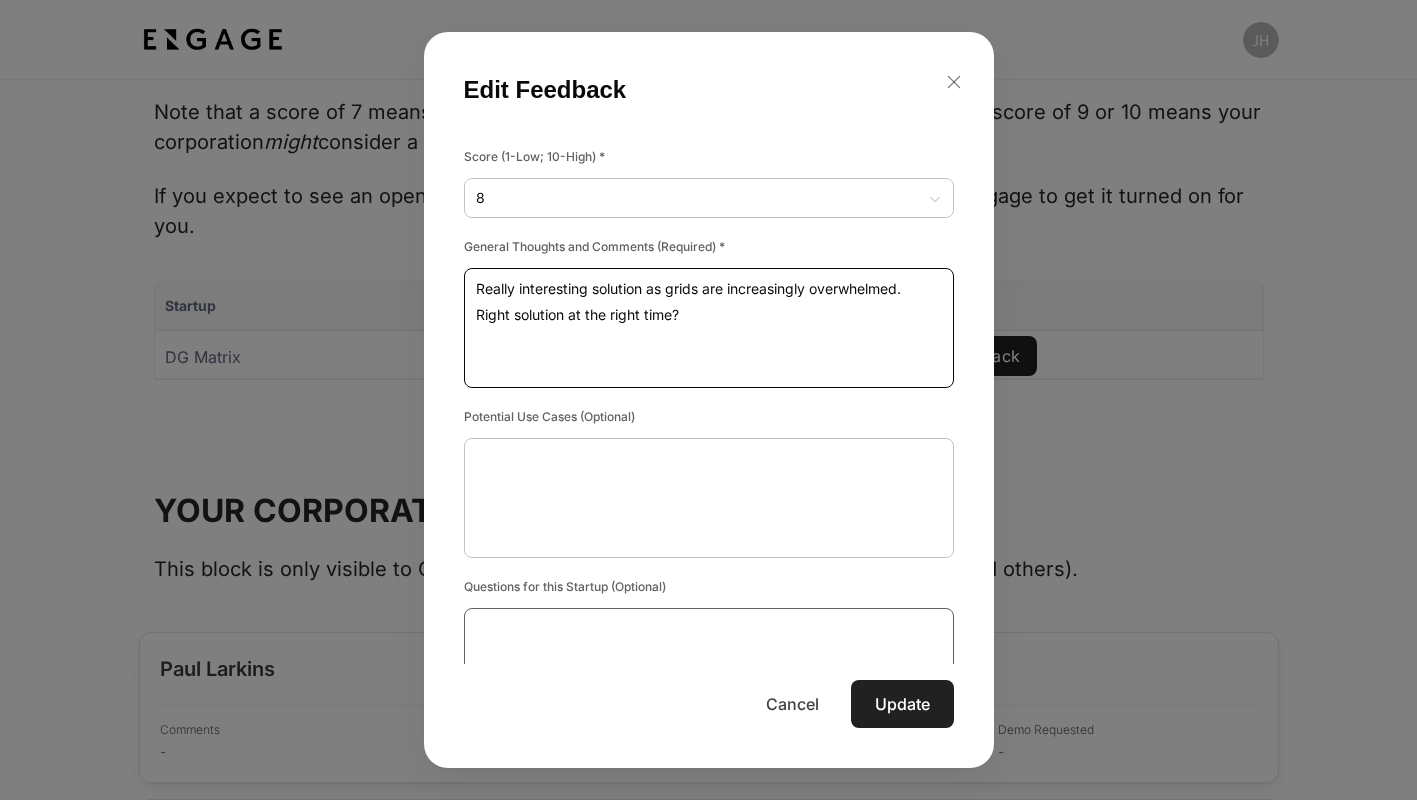 type on "Really interesting solution as grids are increasingly overwhelmed.  Right solution at the right time?" 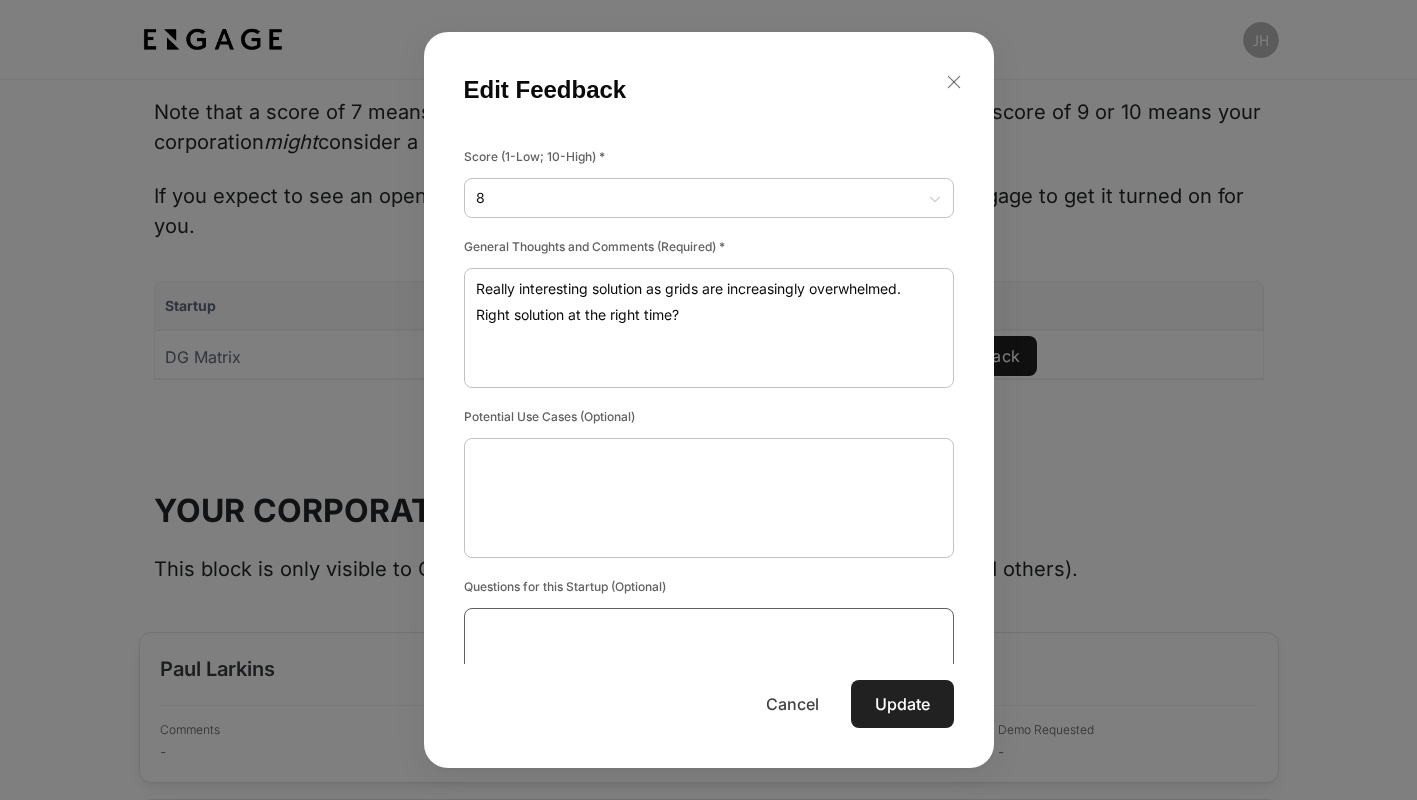 click at bounding box center [709, 668] 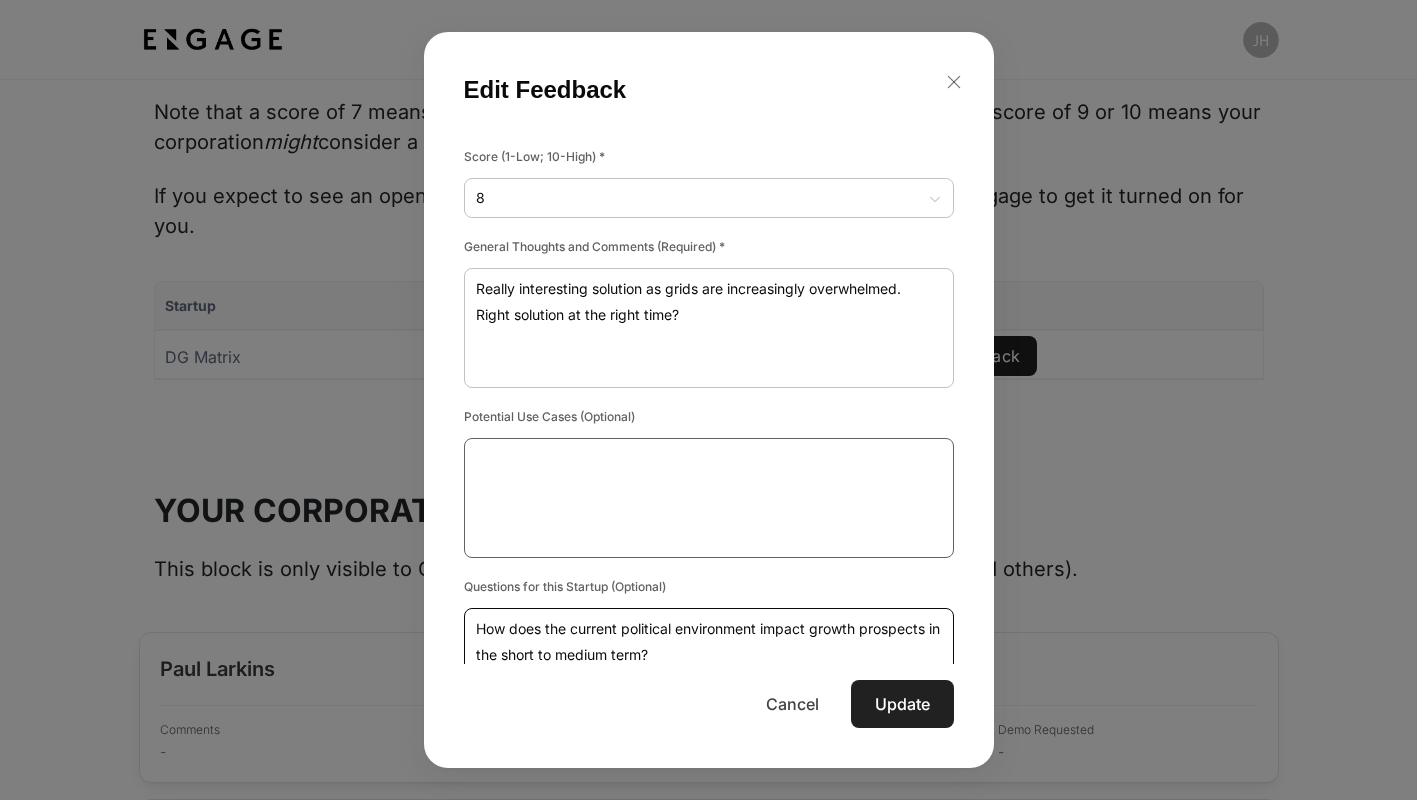 scroll, scrollTop: 133, scrollLeft: 0, axis: vertical 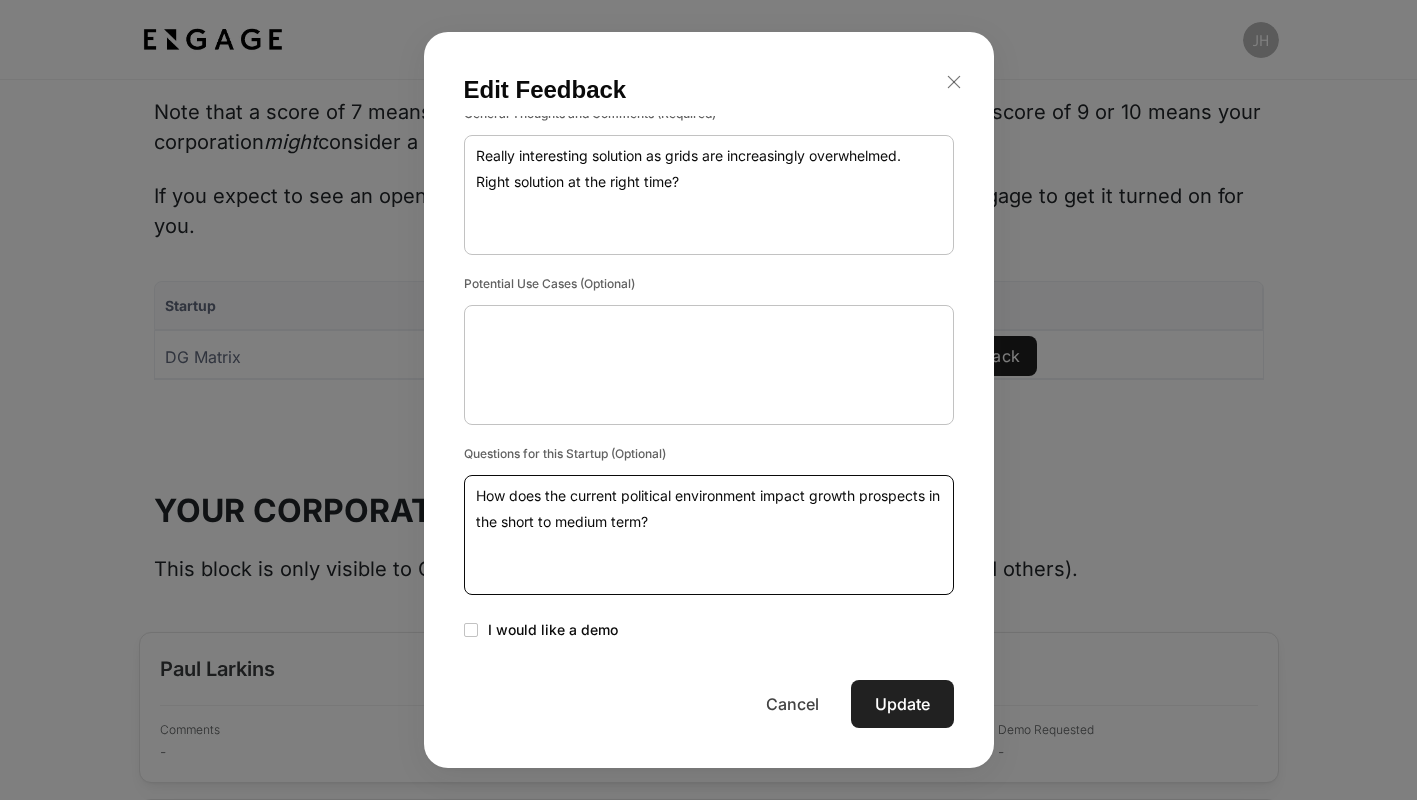 type on "How does the current political environment impact growth prospects in the short to medium term?" 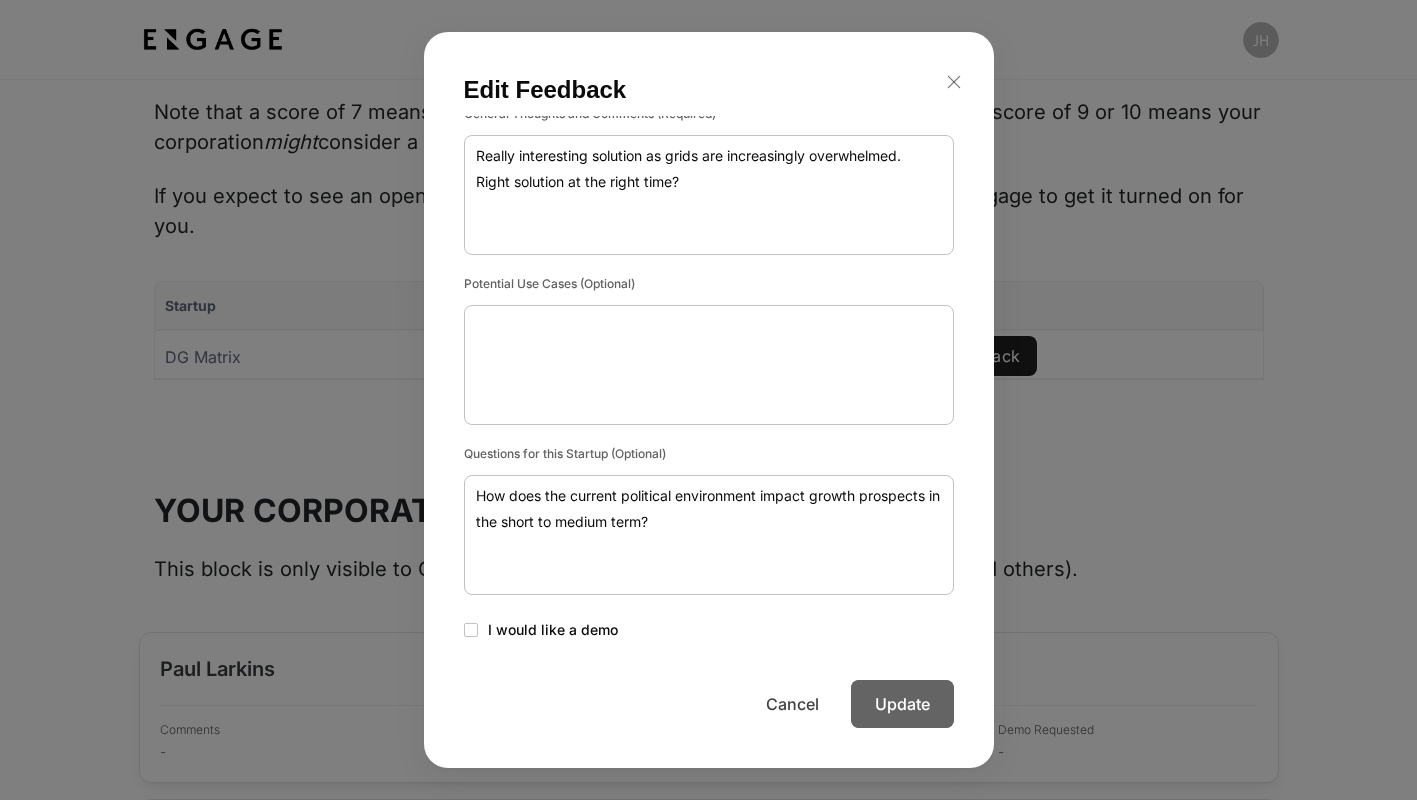 click on "Update" at bounding box center (902, 704) 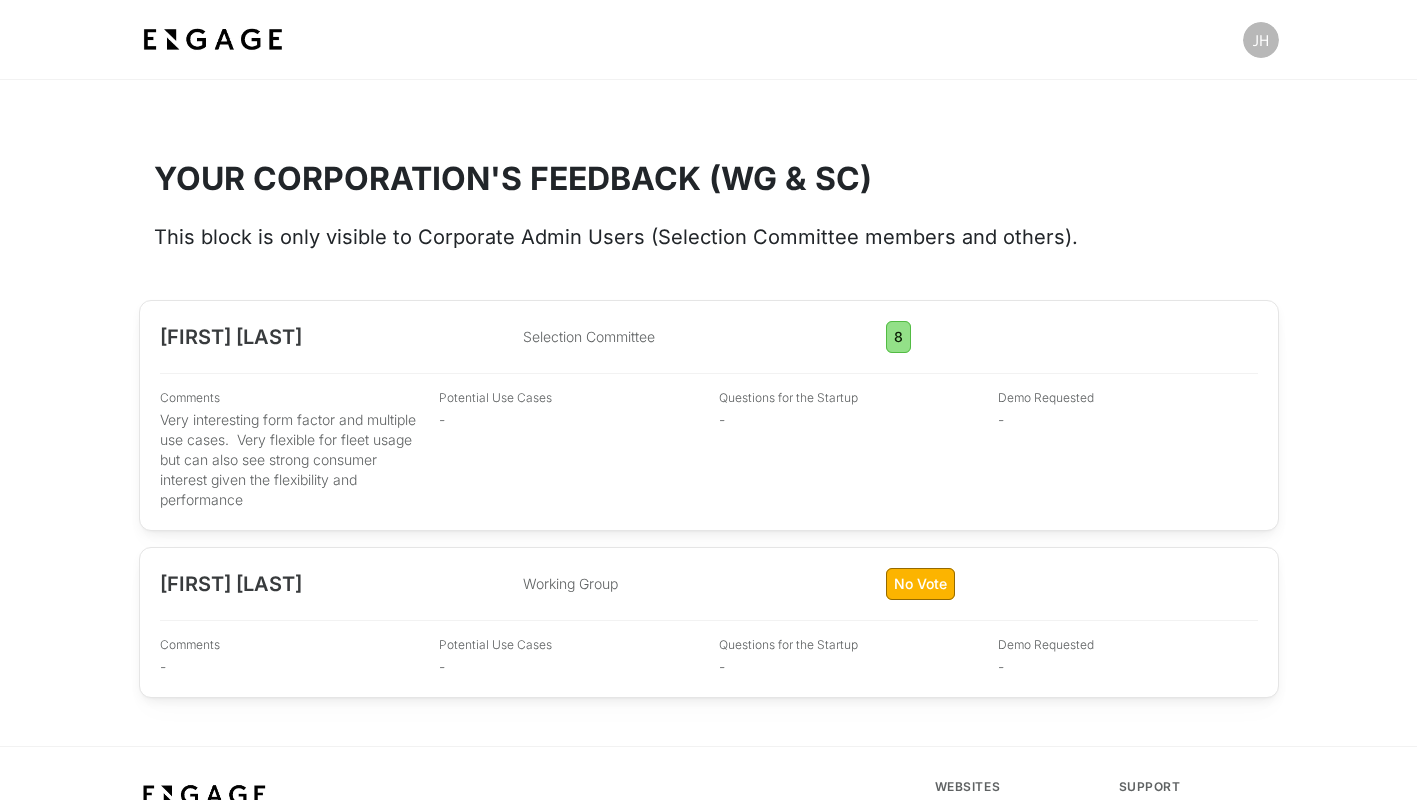 scroll, scrollTop: 2478, scrollLeft: 0, axis: vertical 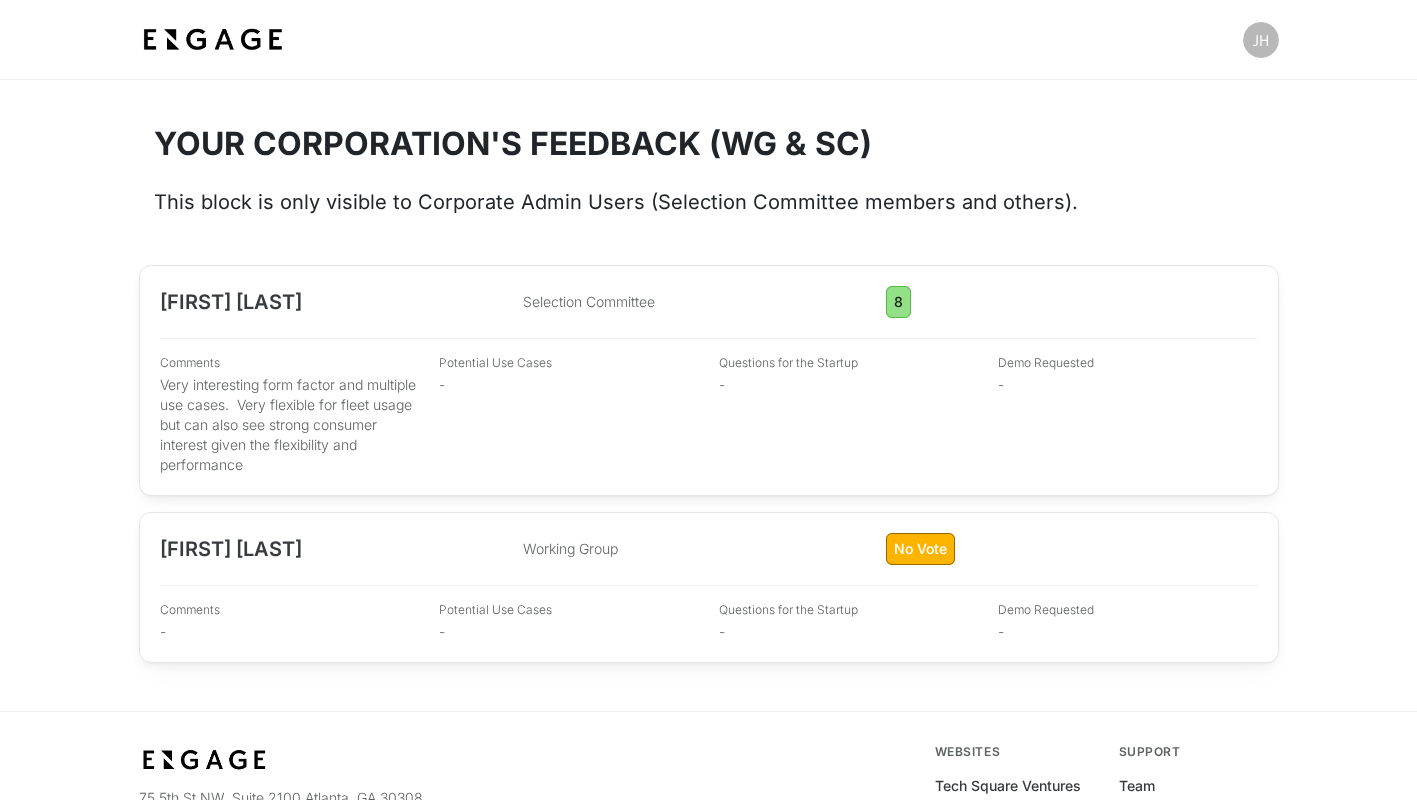 click on "-" at bounding box center (569, 385) 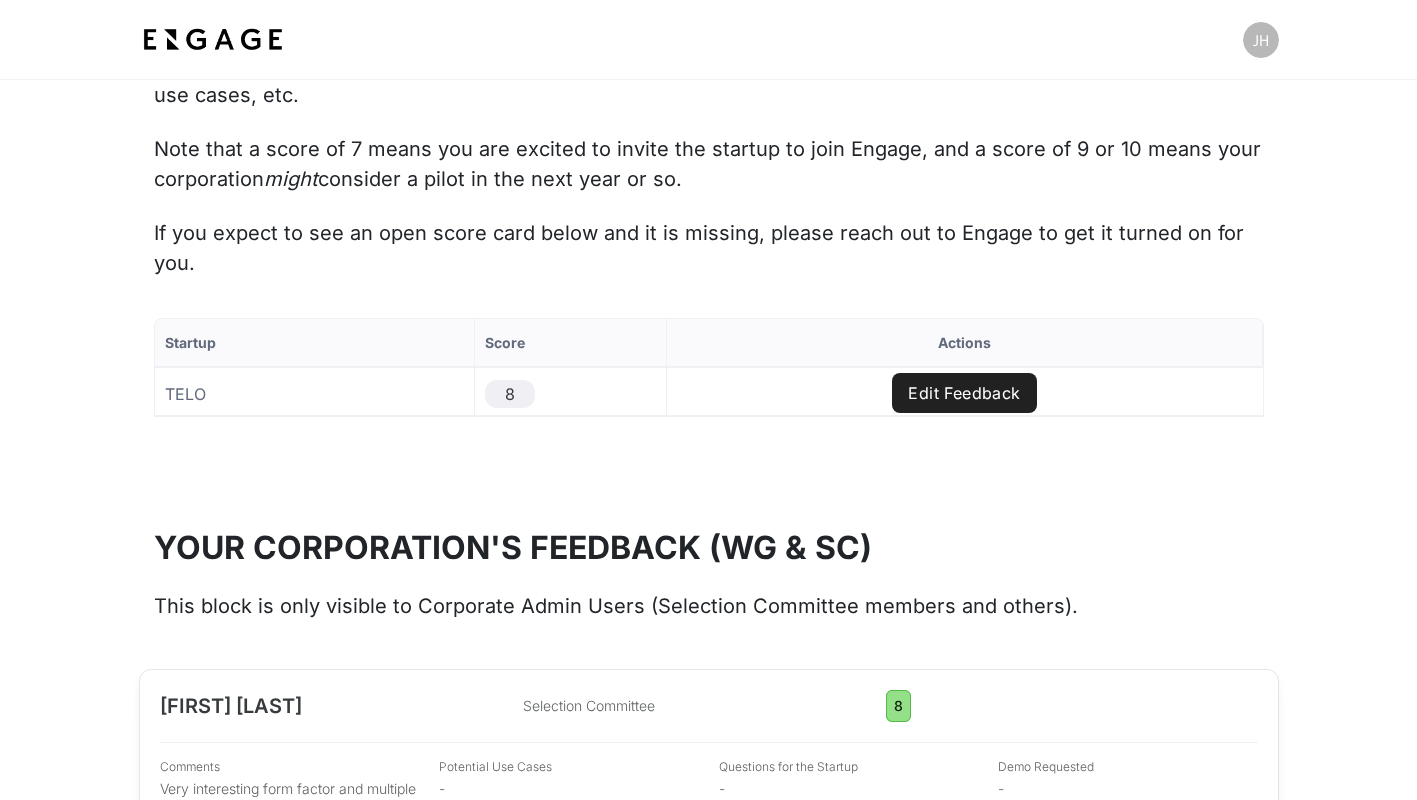scroll, scrollTop: 2042, scrollLeft: 0, axis: vertical 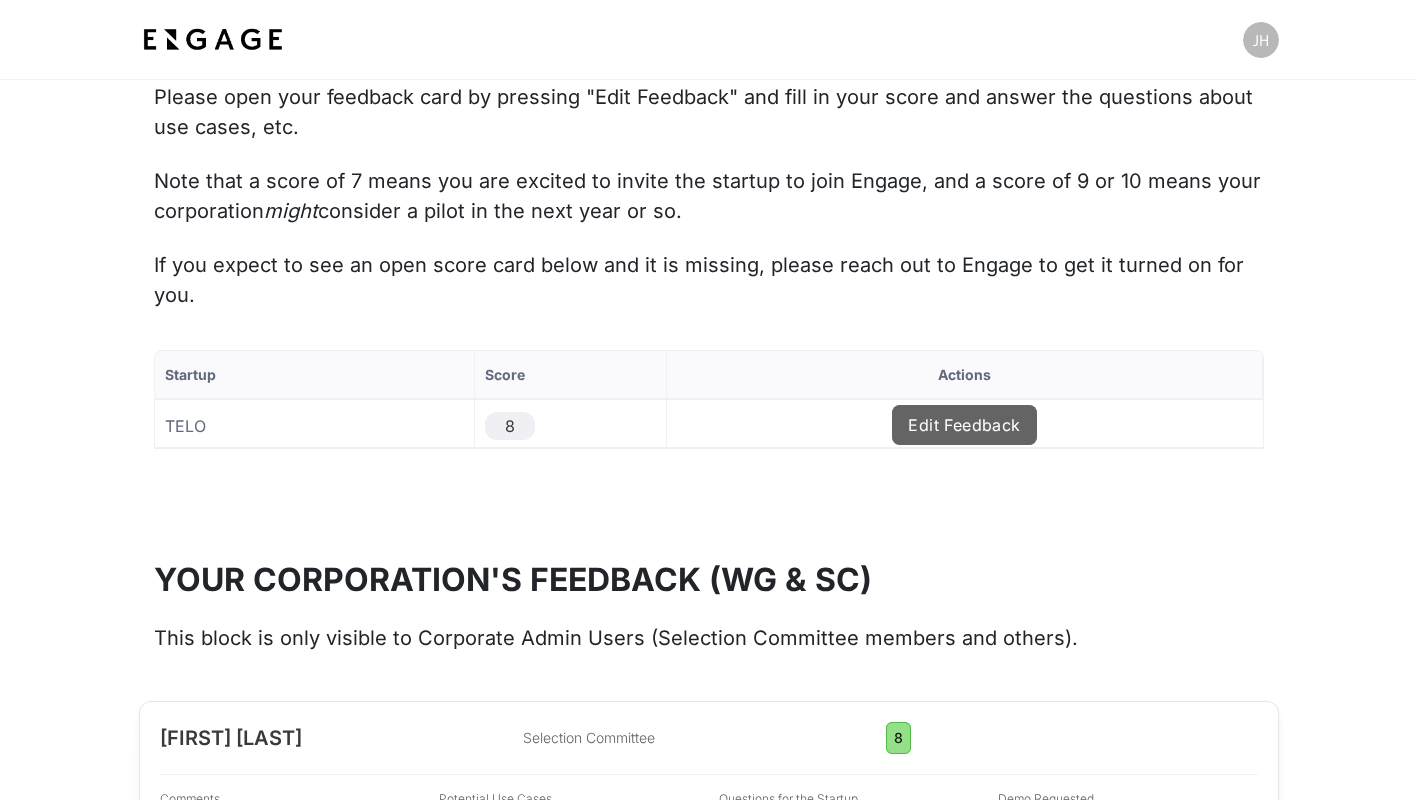 click on "Edit Feedback" at bounding box center (964, 425) 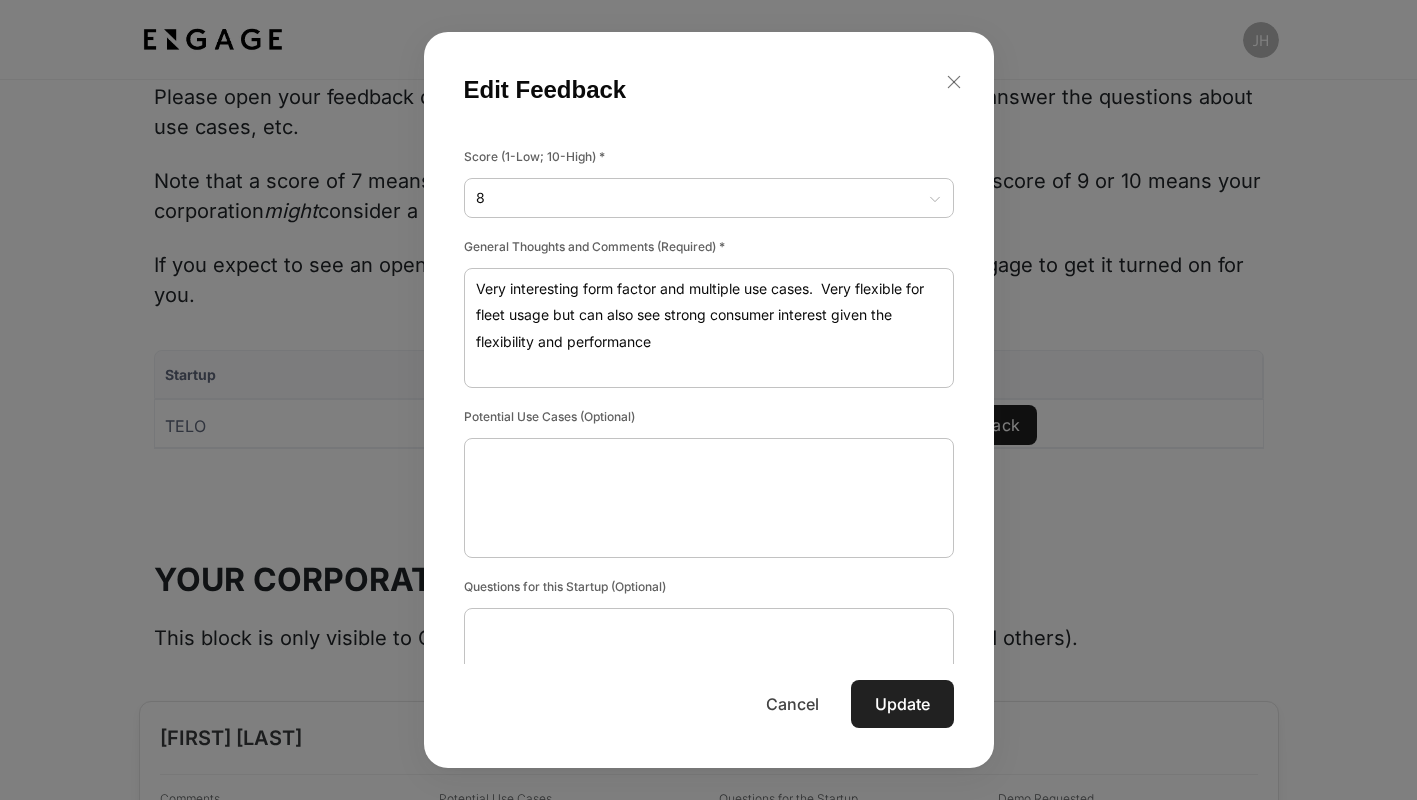scroll, scrollTop: 133, scrollLeft: 0, axis: vertical 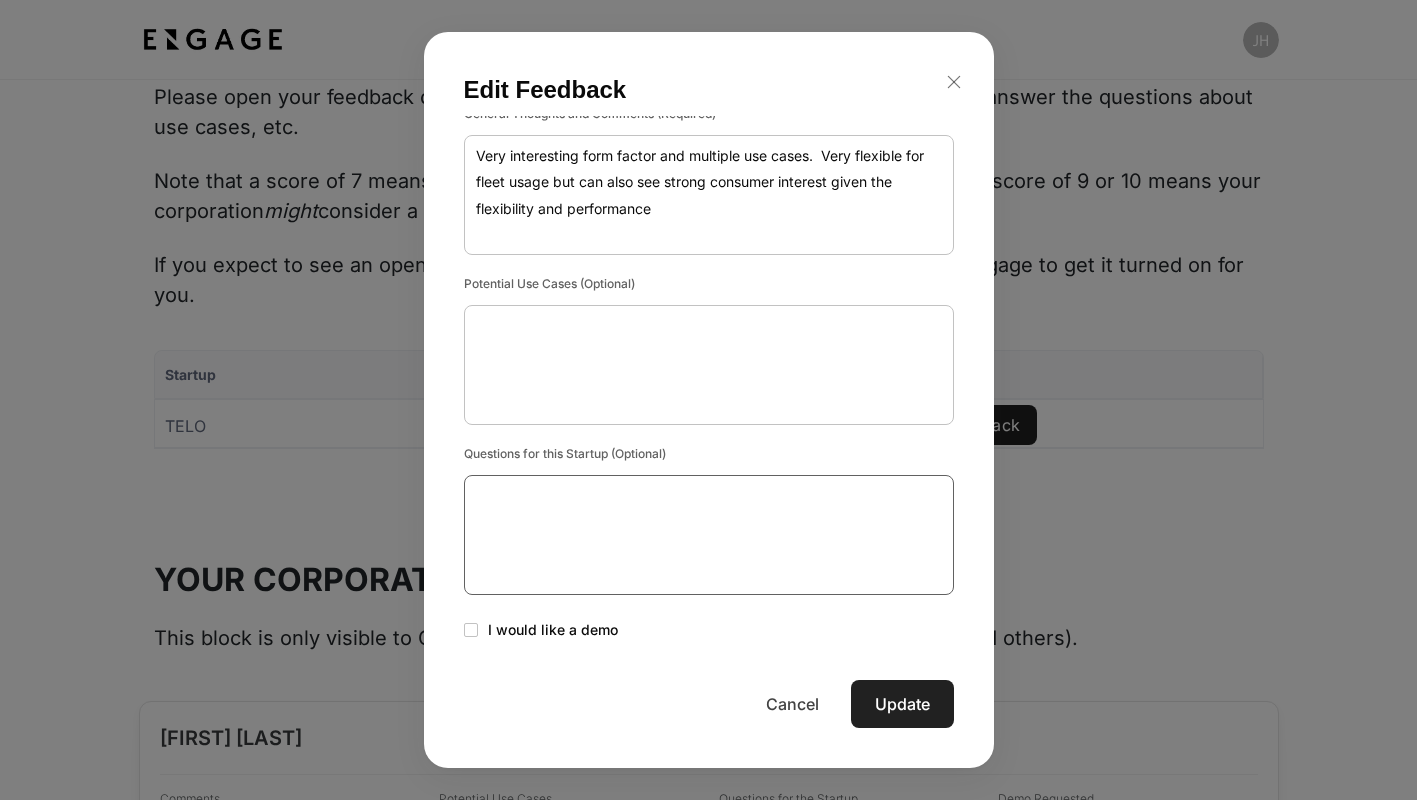 click at bounding box center [709, 535] 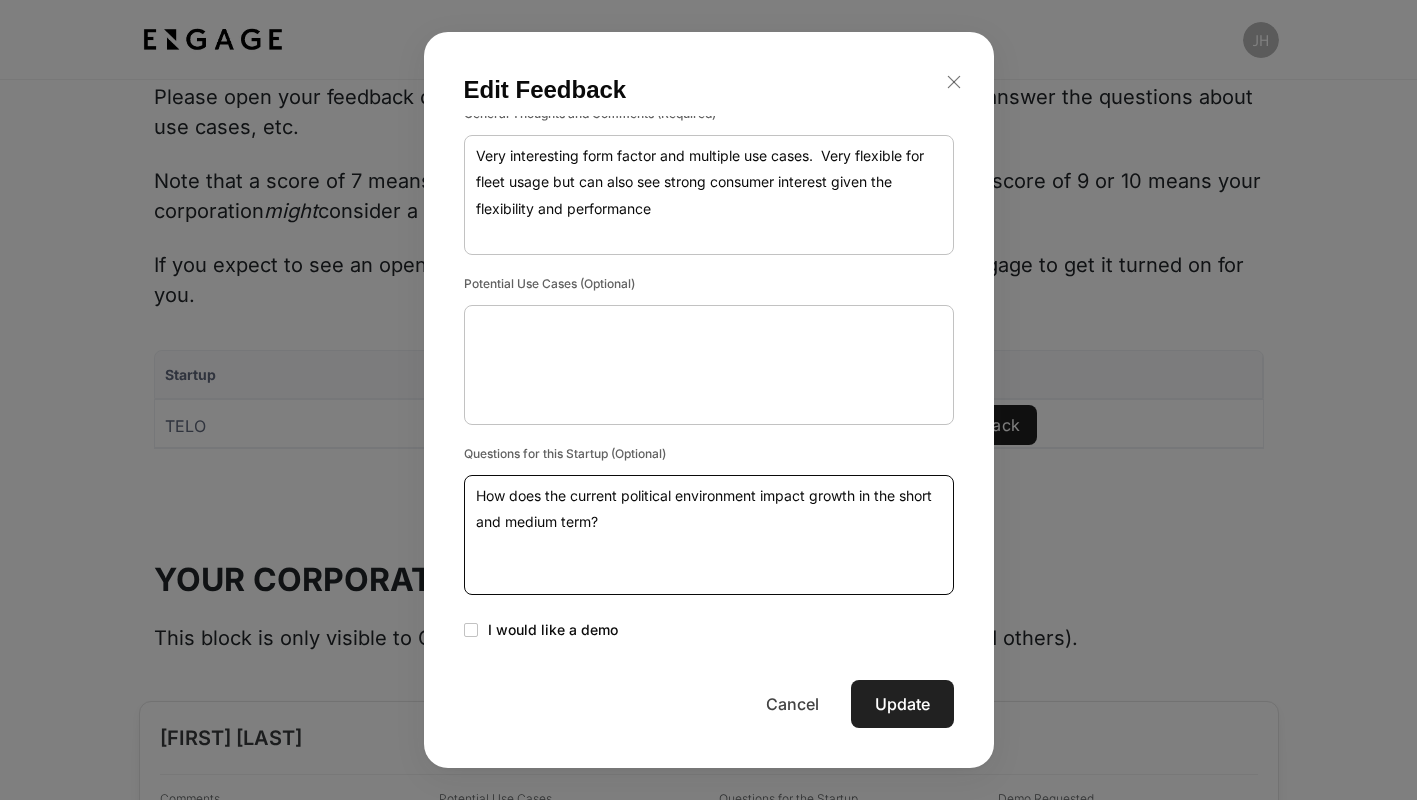 type on "How does the current political environment impact growth in the short and medium term?" 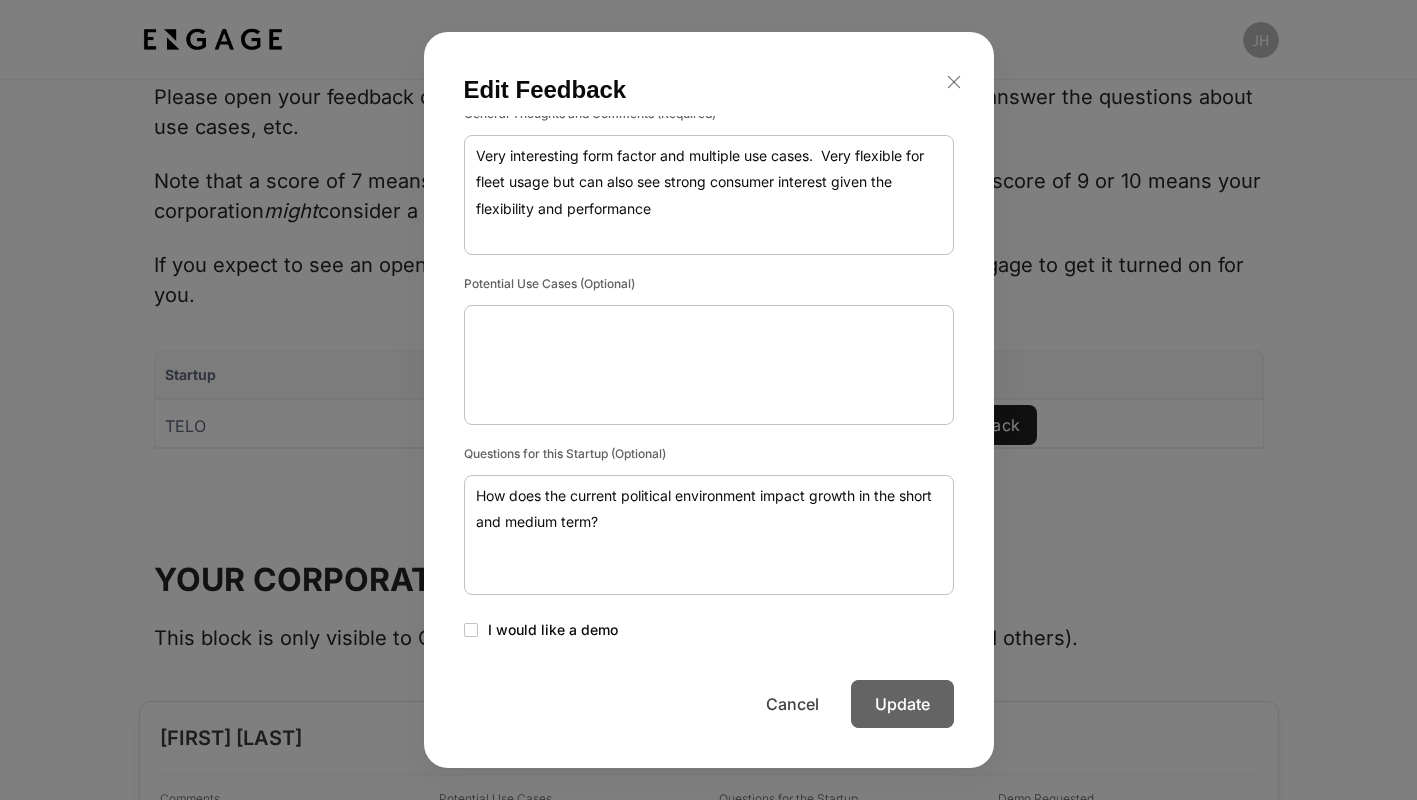 click on "Update" at bounding box center (902, 704) 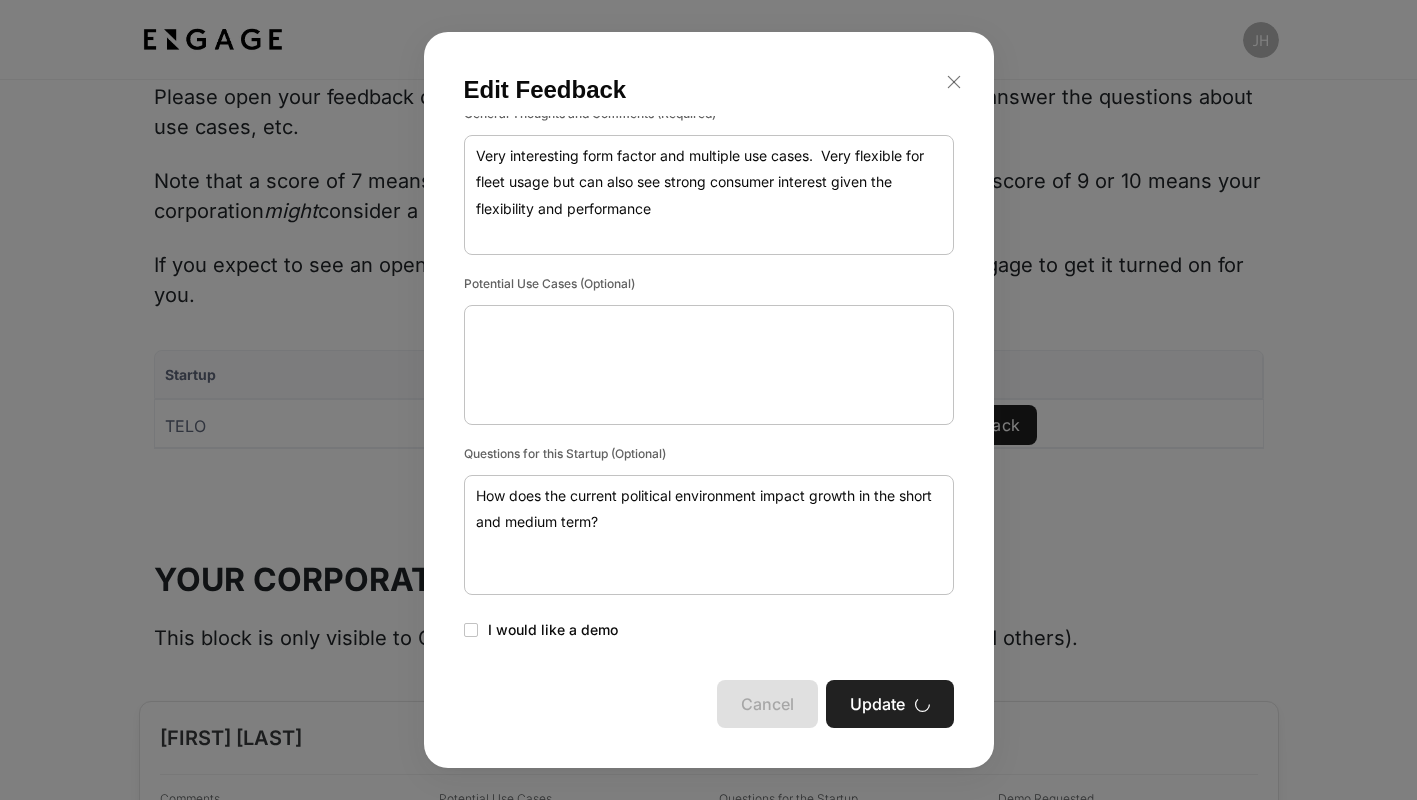 click on "Edit Feedback Score (1-Low; 10-High) *  8 8 ​ General Thoughts and Comments (Required) *  Very interesting form factor and multiple use cases.  Very flexible for fleet usage but can also see strong consumer interest given the flexibility and performance  x ​ Potential Use Cases (Optional) x ​ Questions for this Startup (Optional) How does the current political environment impact growth in the short and medium term?  x ​ I would like a demo Cancel Update" at bounding box center [708, 400] 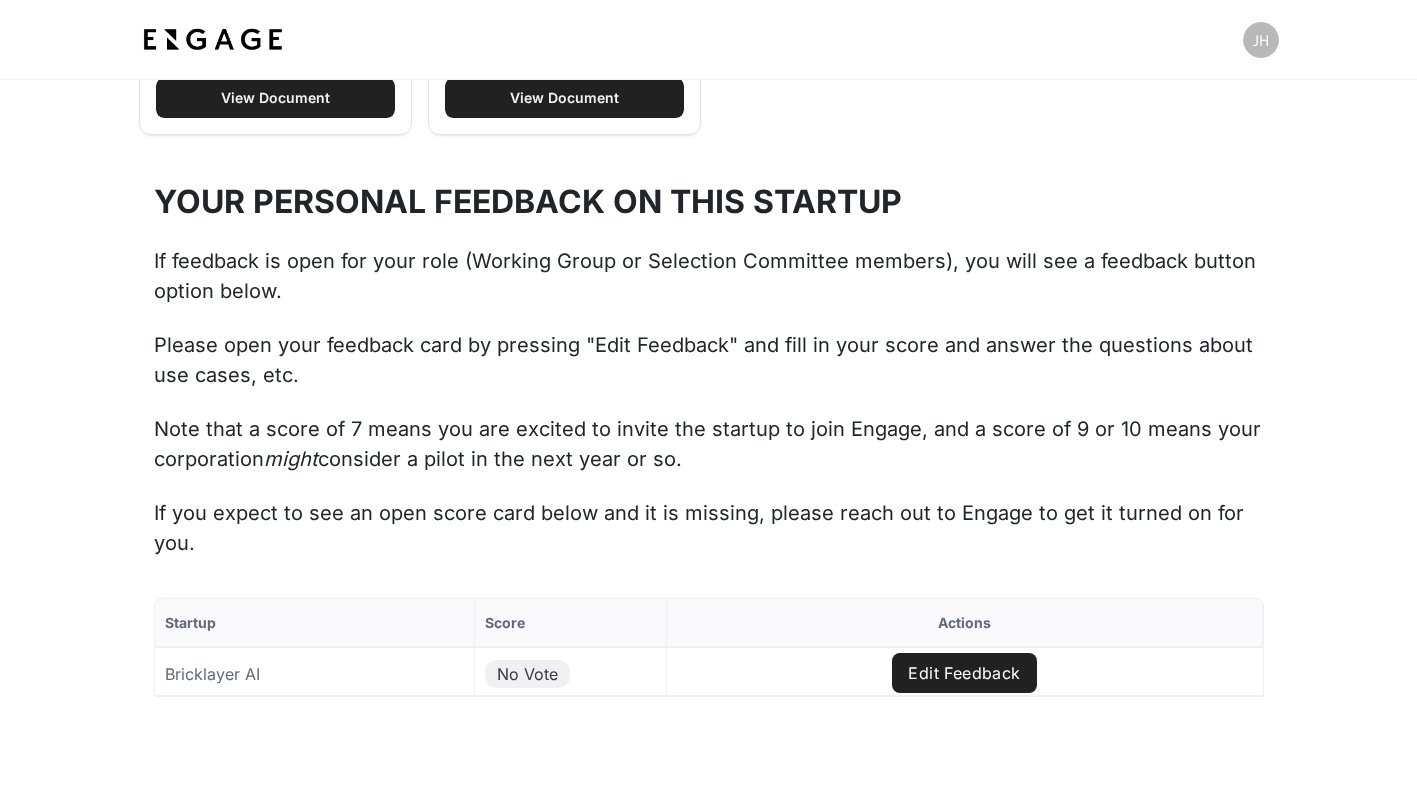 scroll, scrollTop: 1810, scrollLeft: 0, axis: vertical 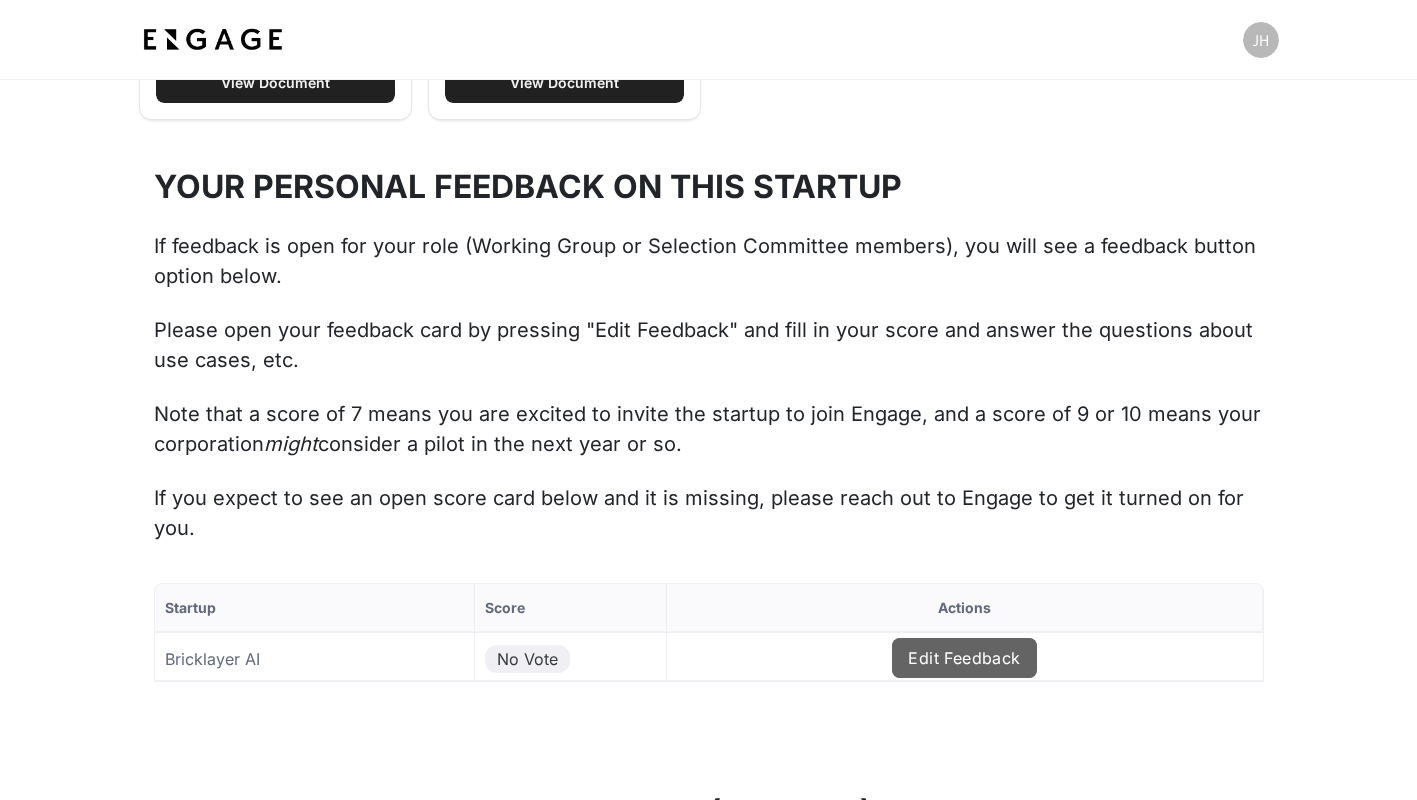 click on "Edit Feedback" at bounding box center (964, 658) 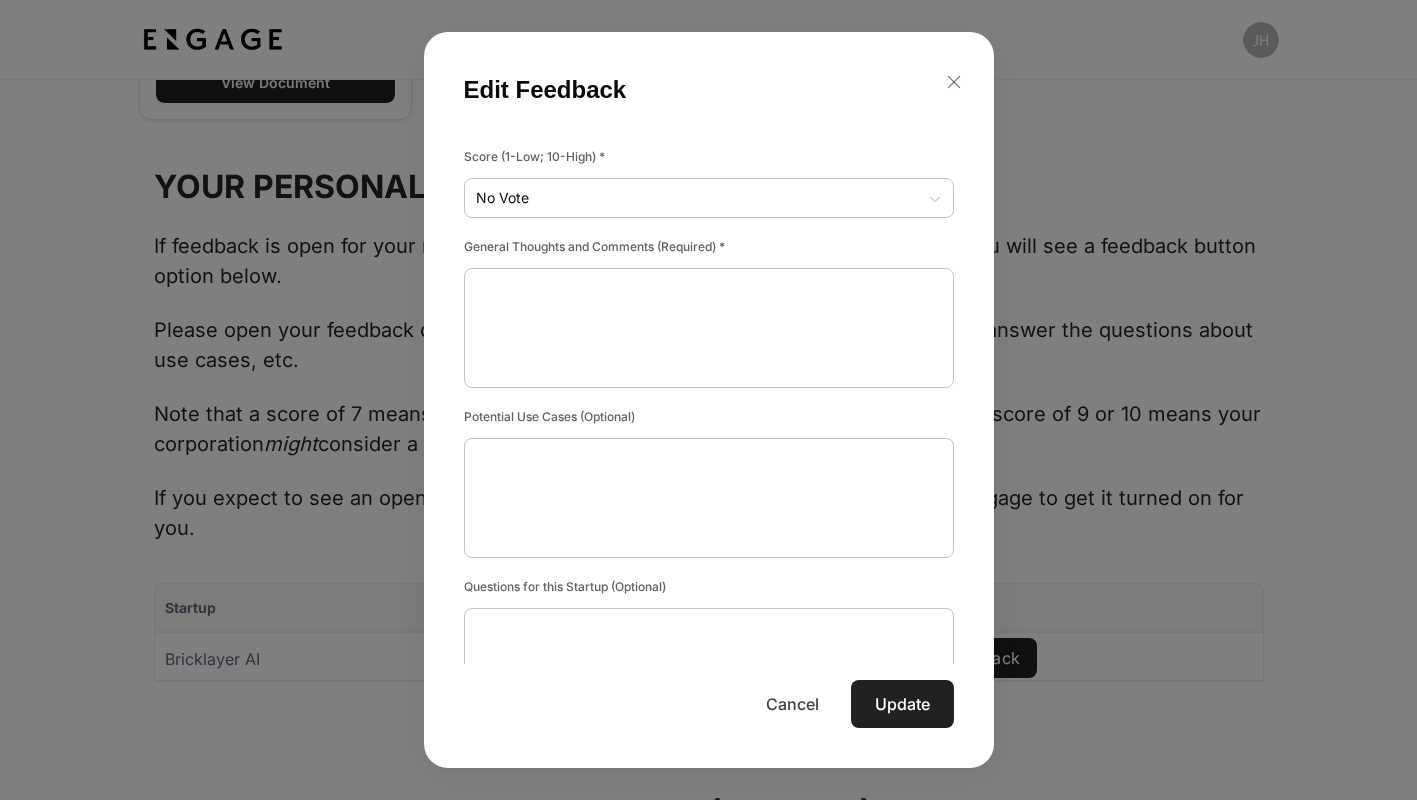 click on "No Vote No Vote ​" at bounding box center (709, 198) 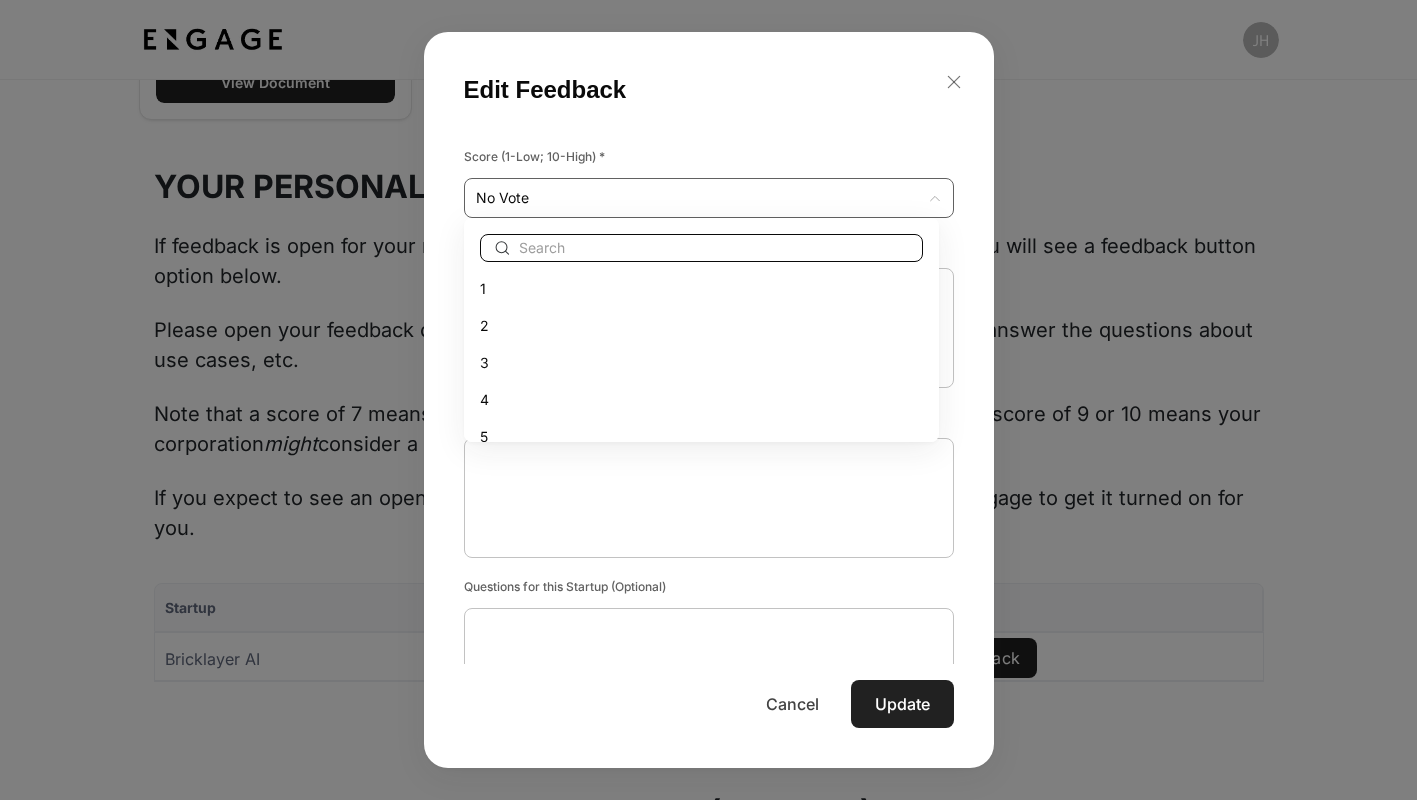 click on "Startup
Score
Actions Bricklayer AI No Vote Edit Feedback
to
of
Page
of
Edit Feedback Score (1-Low; 10-High) *  No Vote No Vote ​ General Thoughts and Comments (Required) *  x ​" at bounding box center [708, 668] 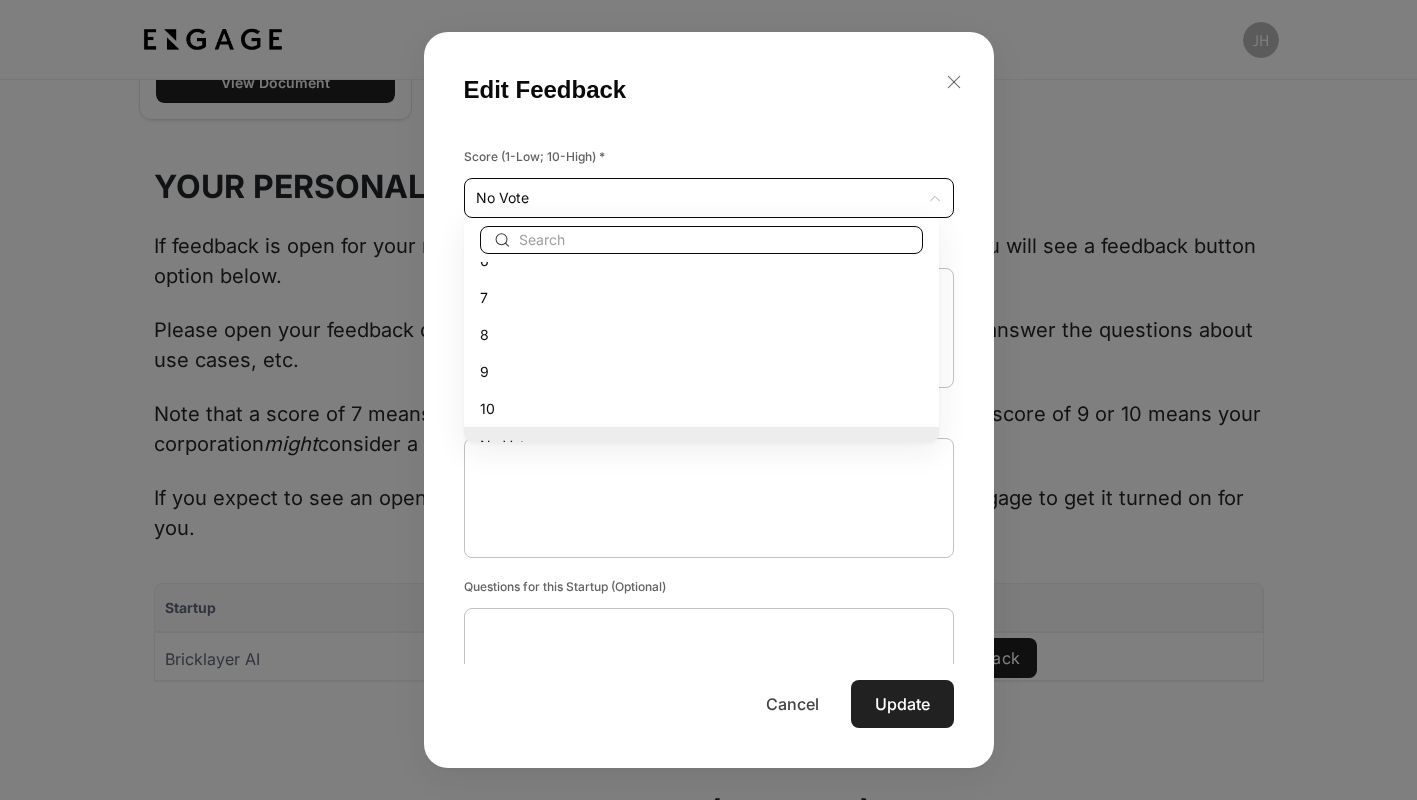 scroll, scrollTop: 214, scrollLeft: 0, axis: vertical 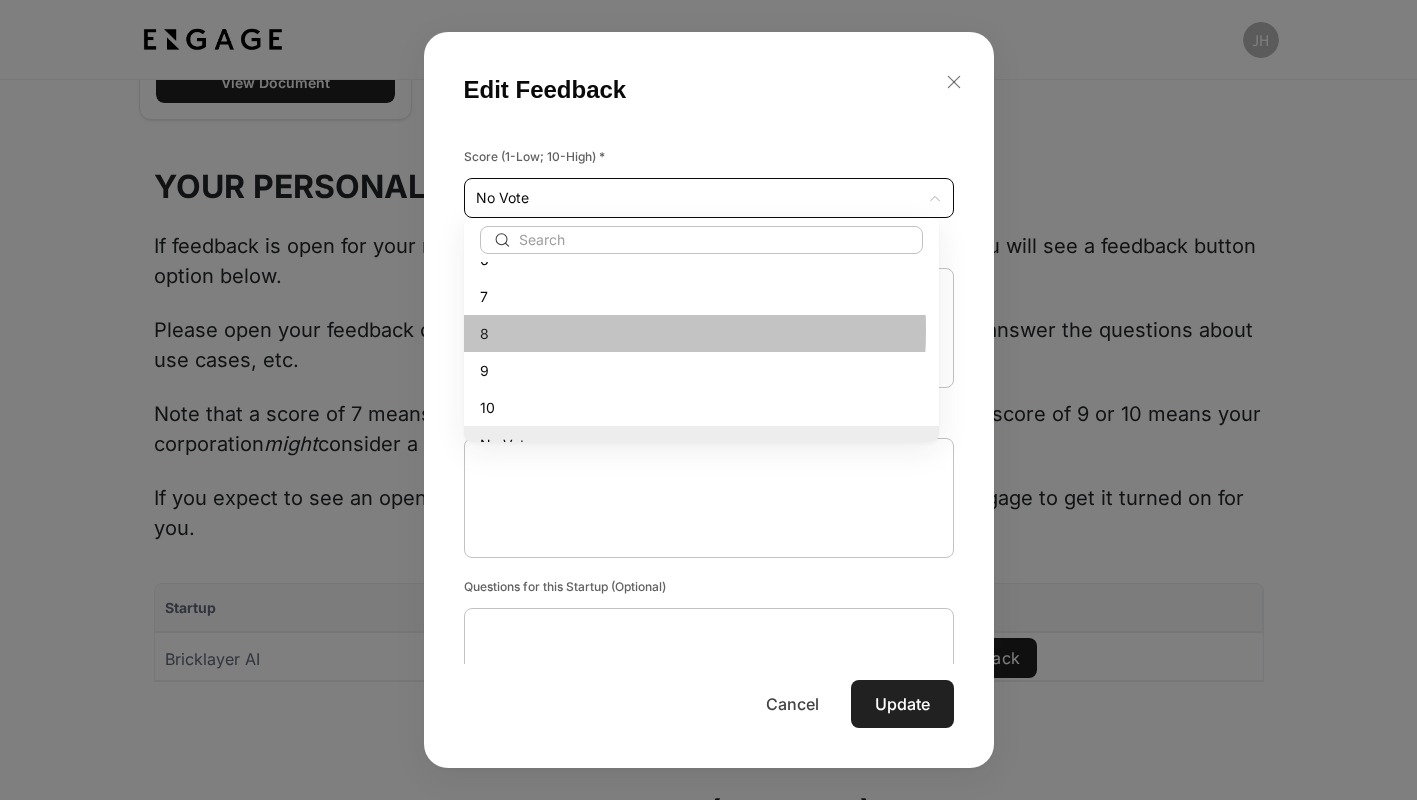click on "8" at bounding box center [701, 333] 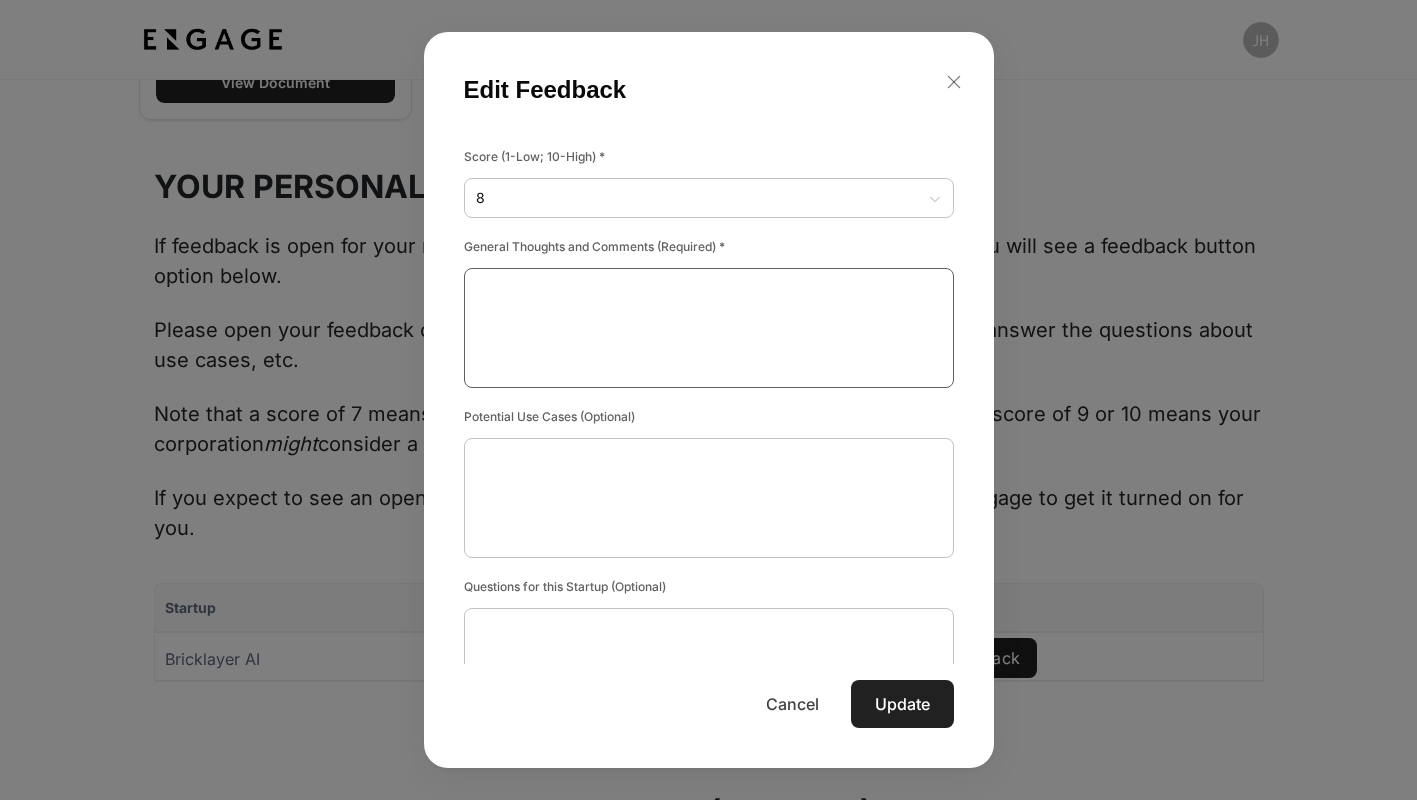 click at bounding box center [709, 328] 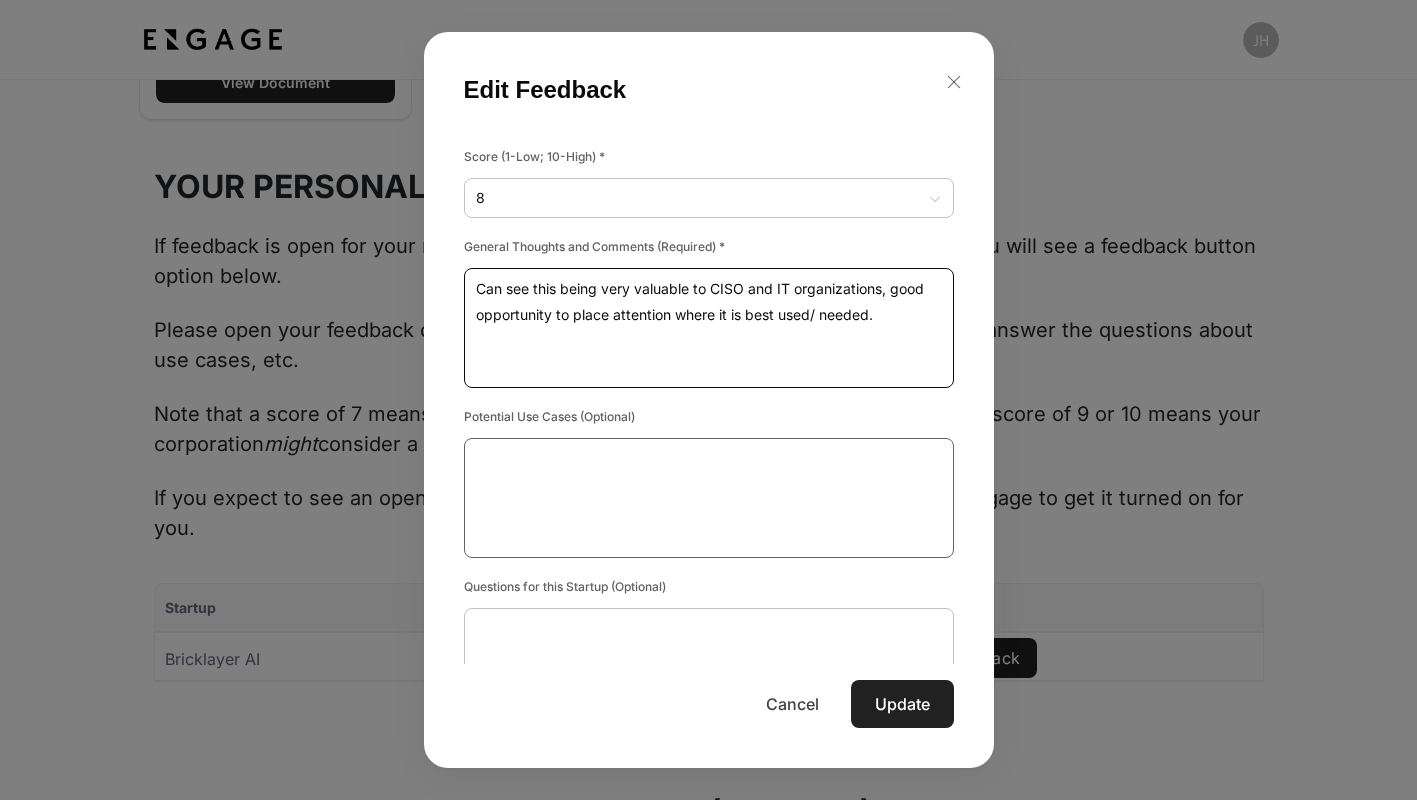 scroll, scrollTop: 133, scrollLeft: 0, axis: vertical 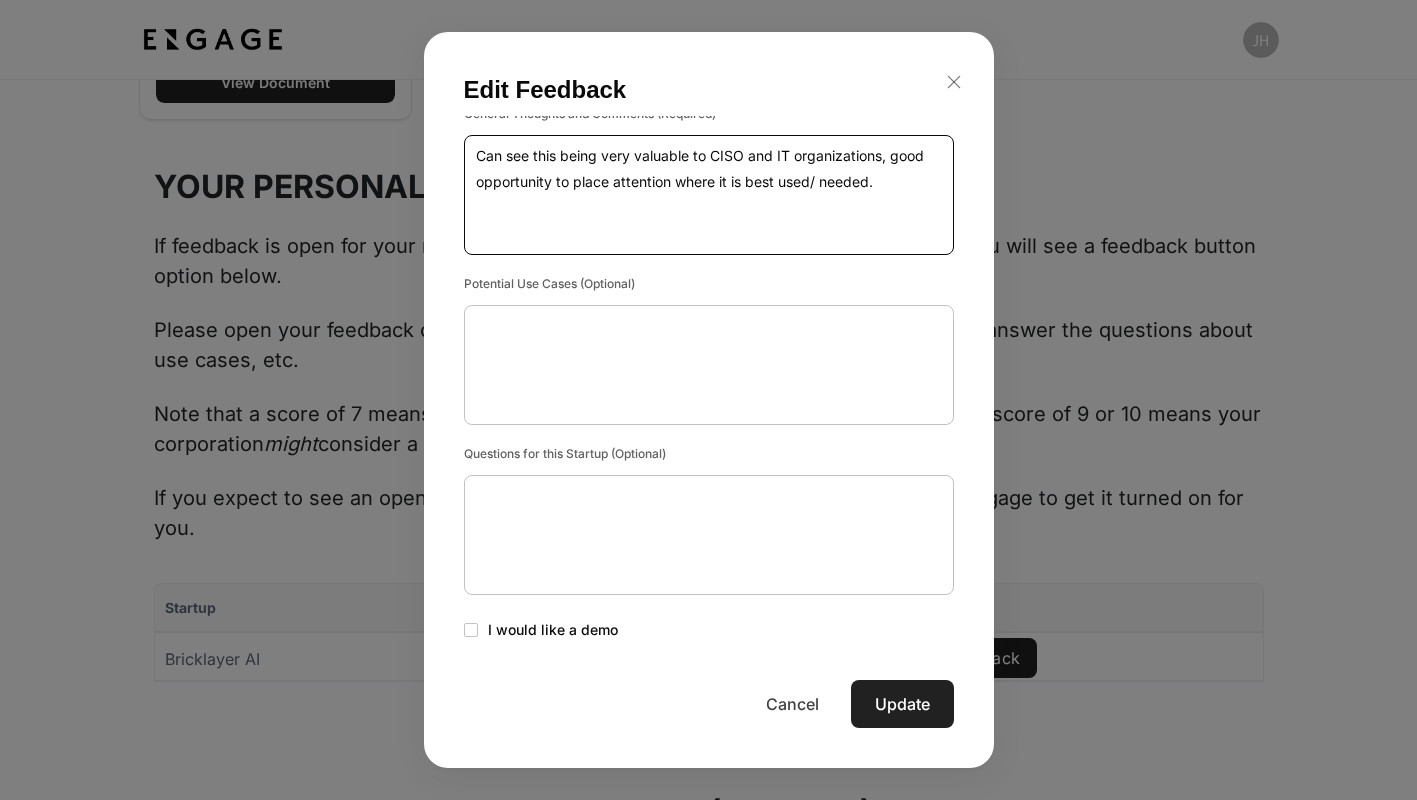 type on "Can see this being very valuable to CISO and IT organizations, good opportunity to place attention where it is best used/ needed." 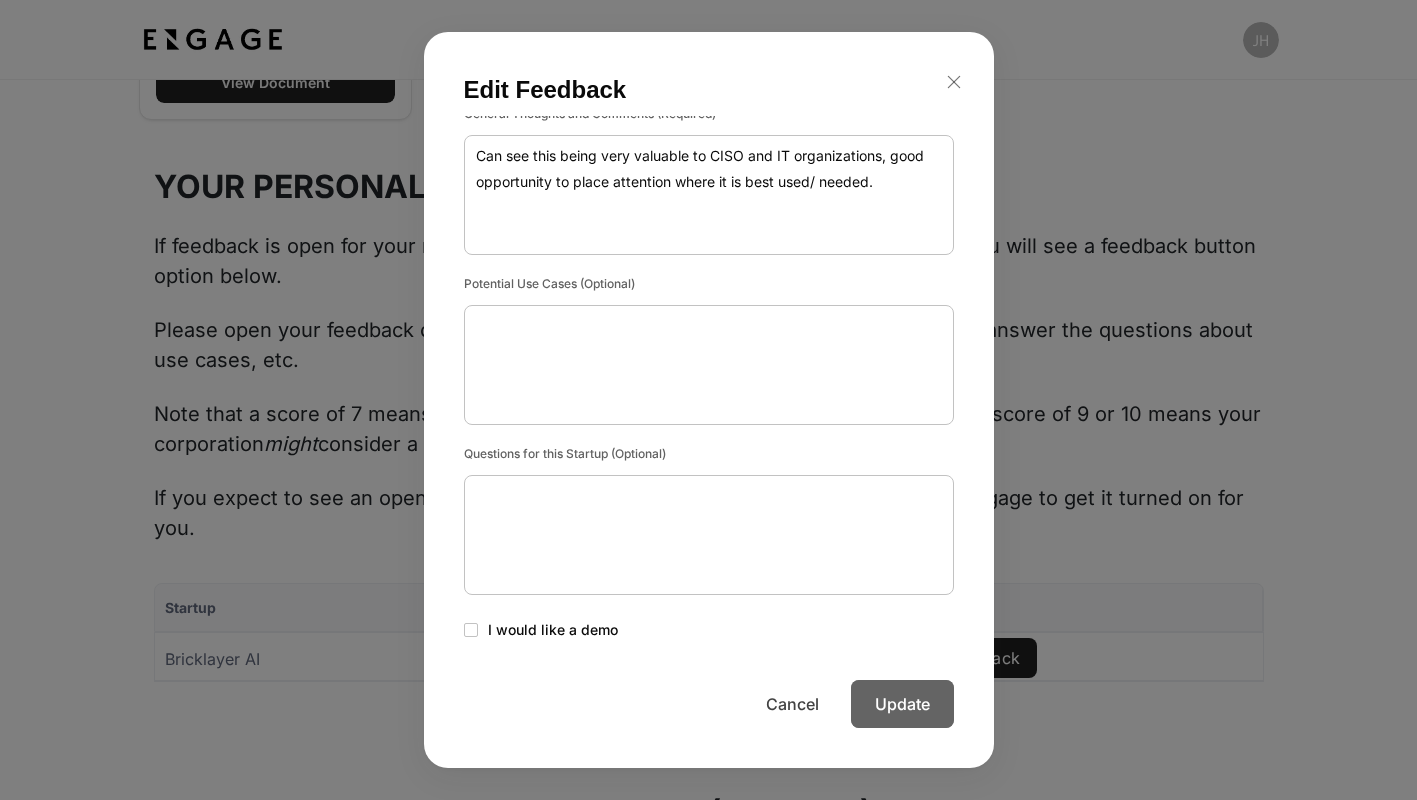 click on "Update" at bounding box center [902, 704] 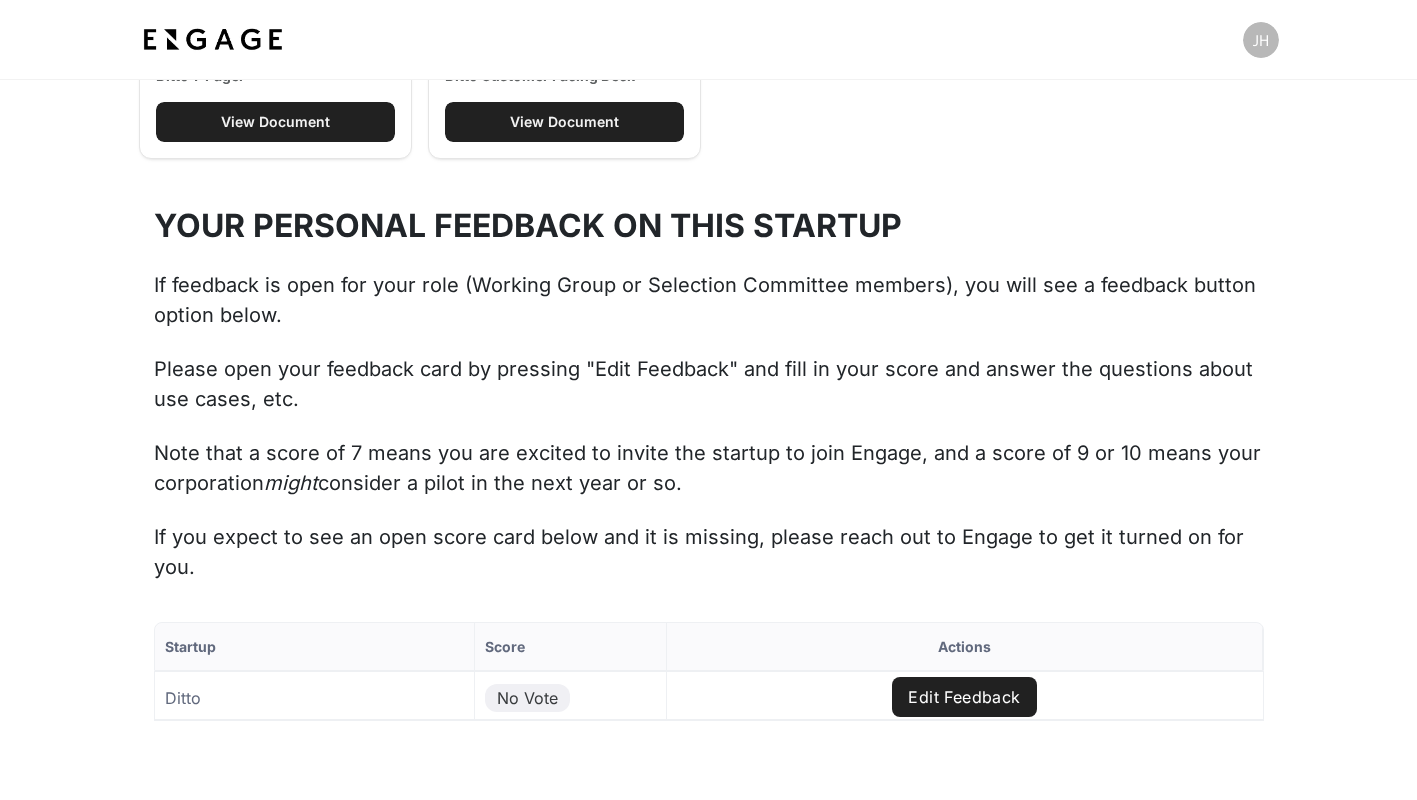 scroll, scrollTop: 1974, scrollLeft: 0, axis: vertical 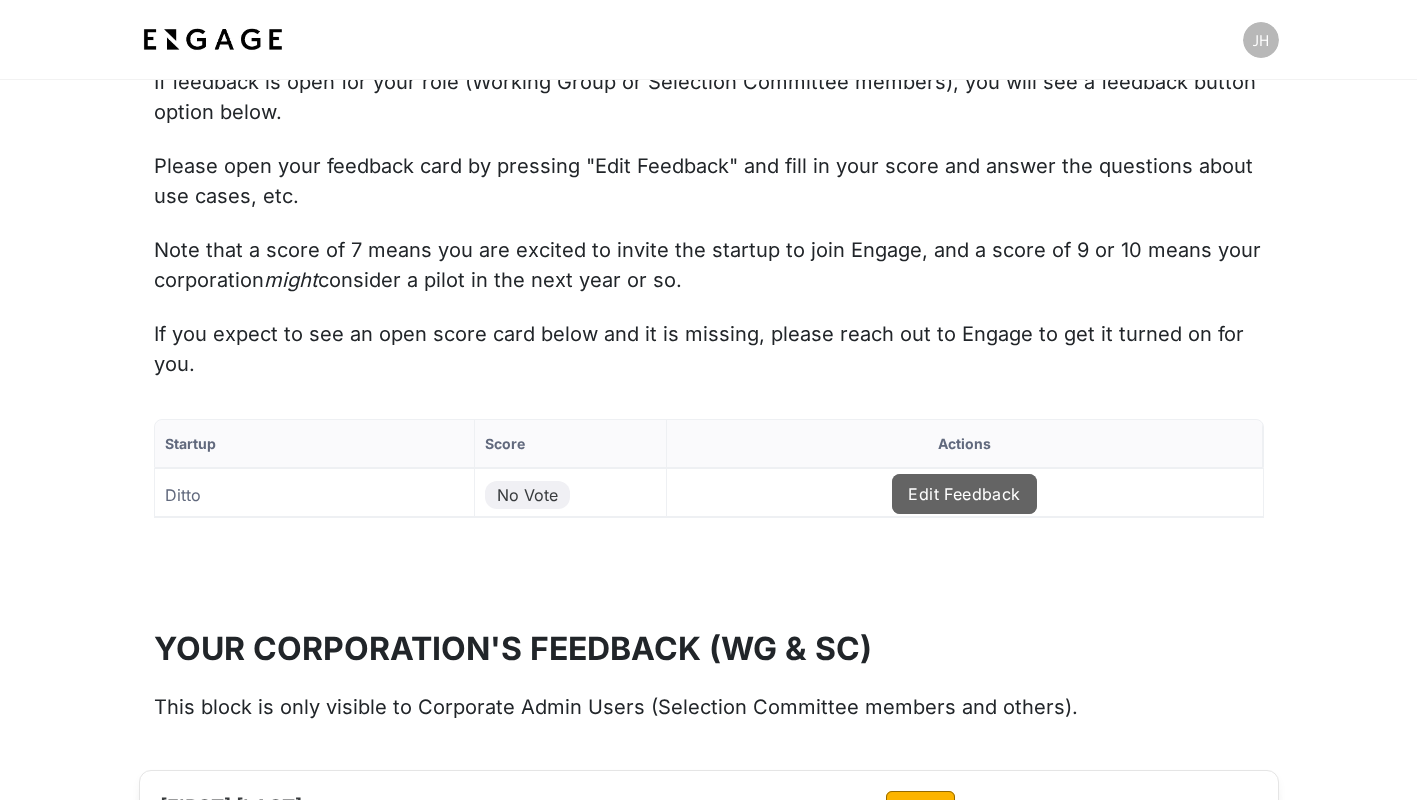 click on "Edit Feedback" at bounding box center [964, 494] 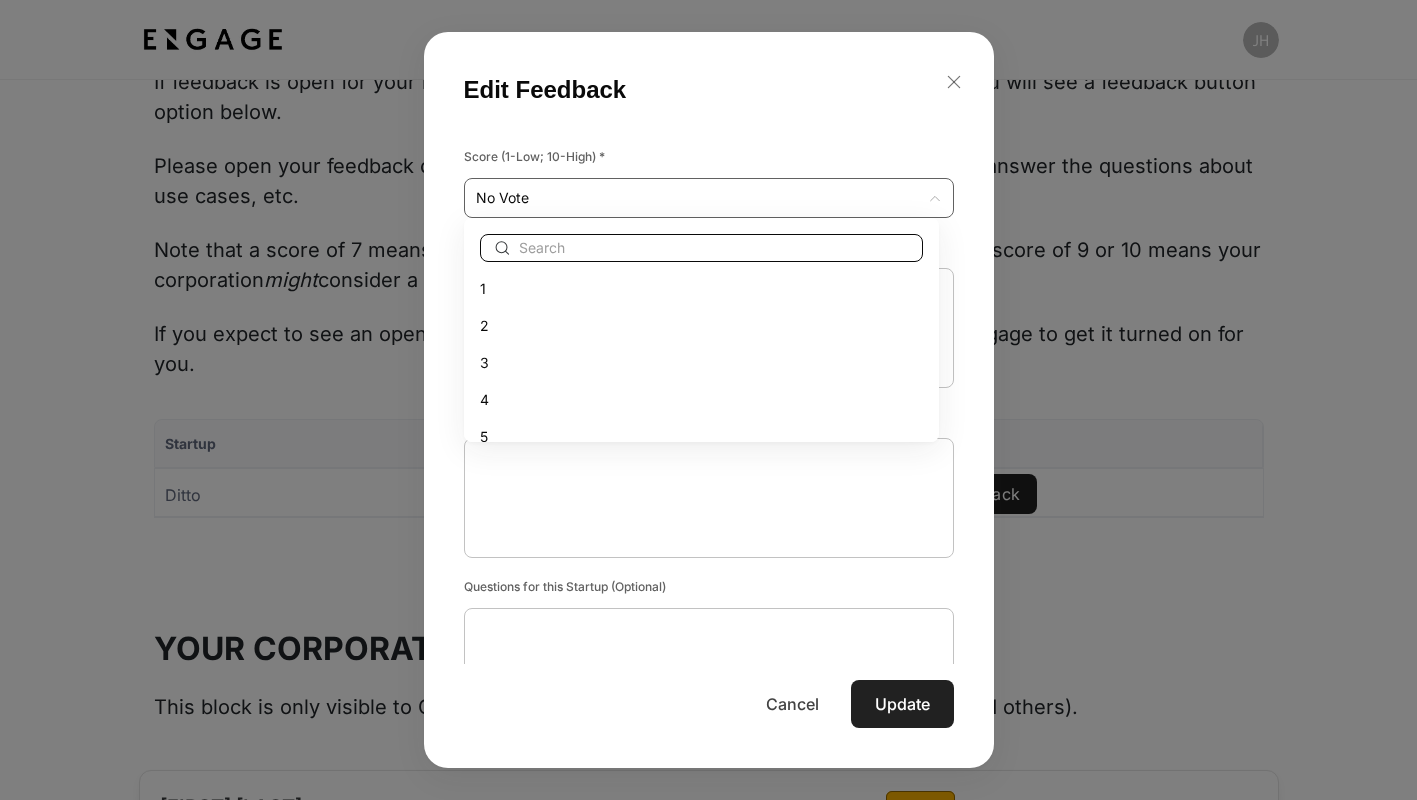 click on "Startup
Score
Actions Ditto No Vote Edit Feedback
to
of
Page
of
Edit Feedback Score (1-Low; 10-High) *  No Vote No Vote ​ General Thoughts and Comments (Required) *  x ​ x ​ x" at bounding box center (708, 504) 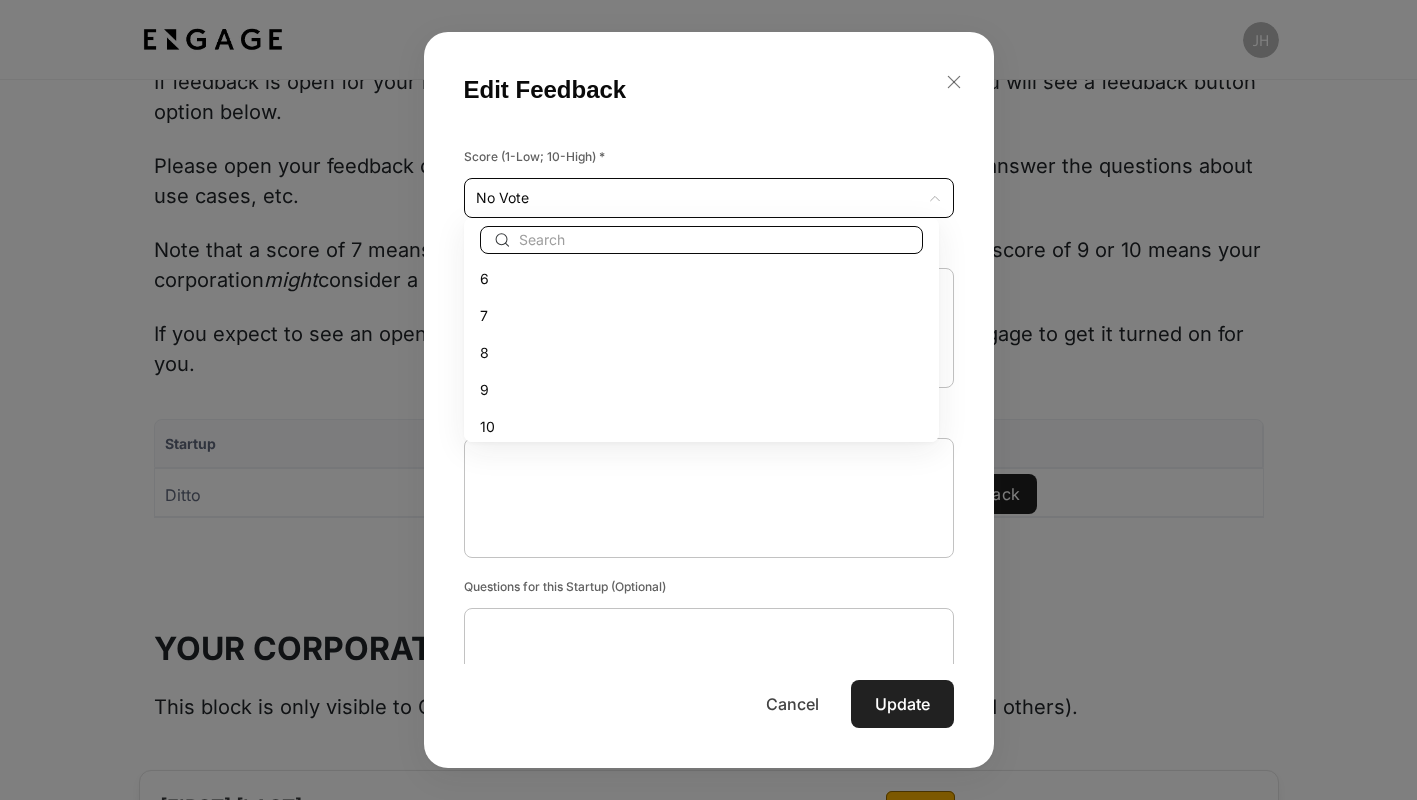 scroll, scrollTop: 199, scrollLeft: 0, axis: vertical 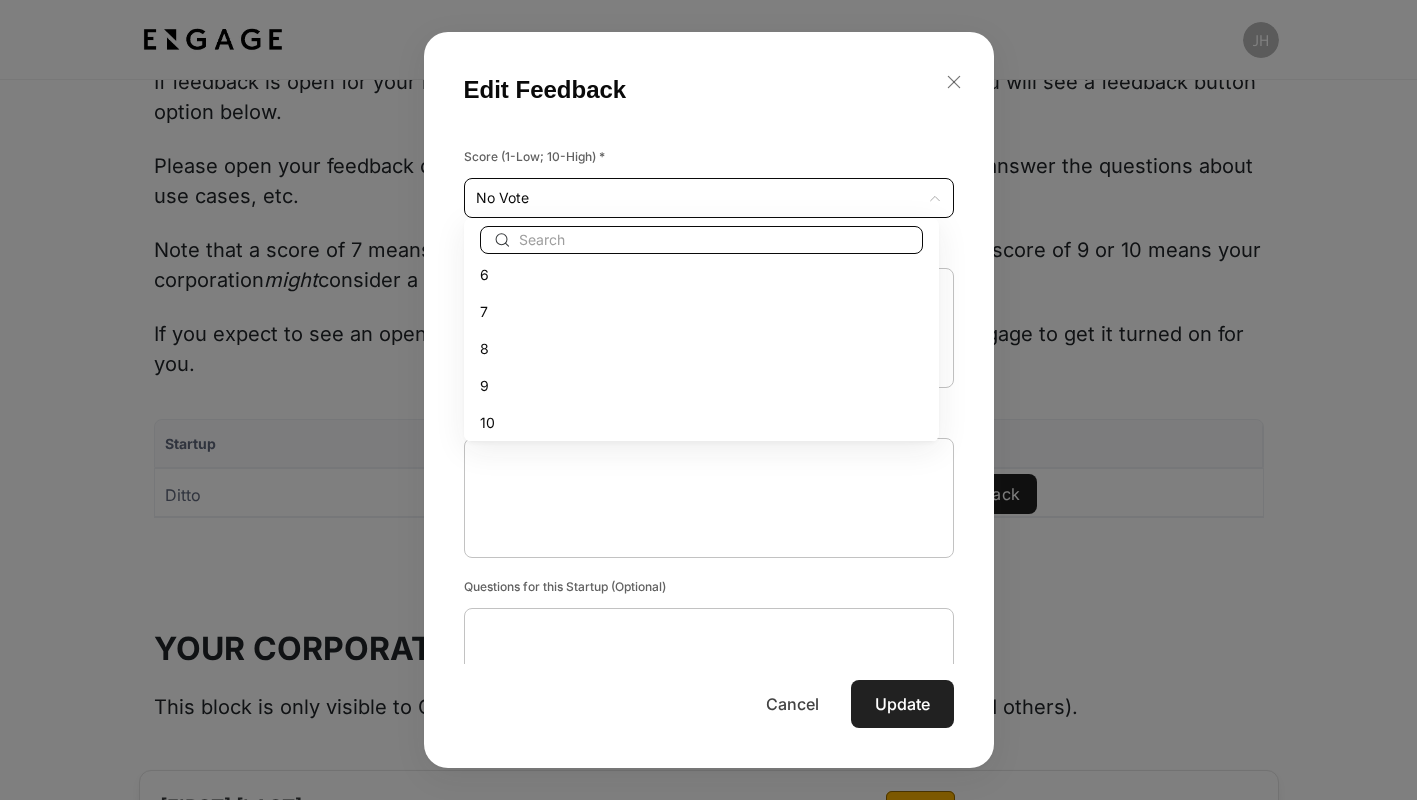 click on "8" at bounding box center [701, 348] 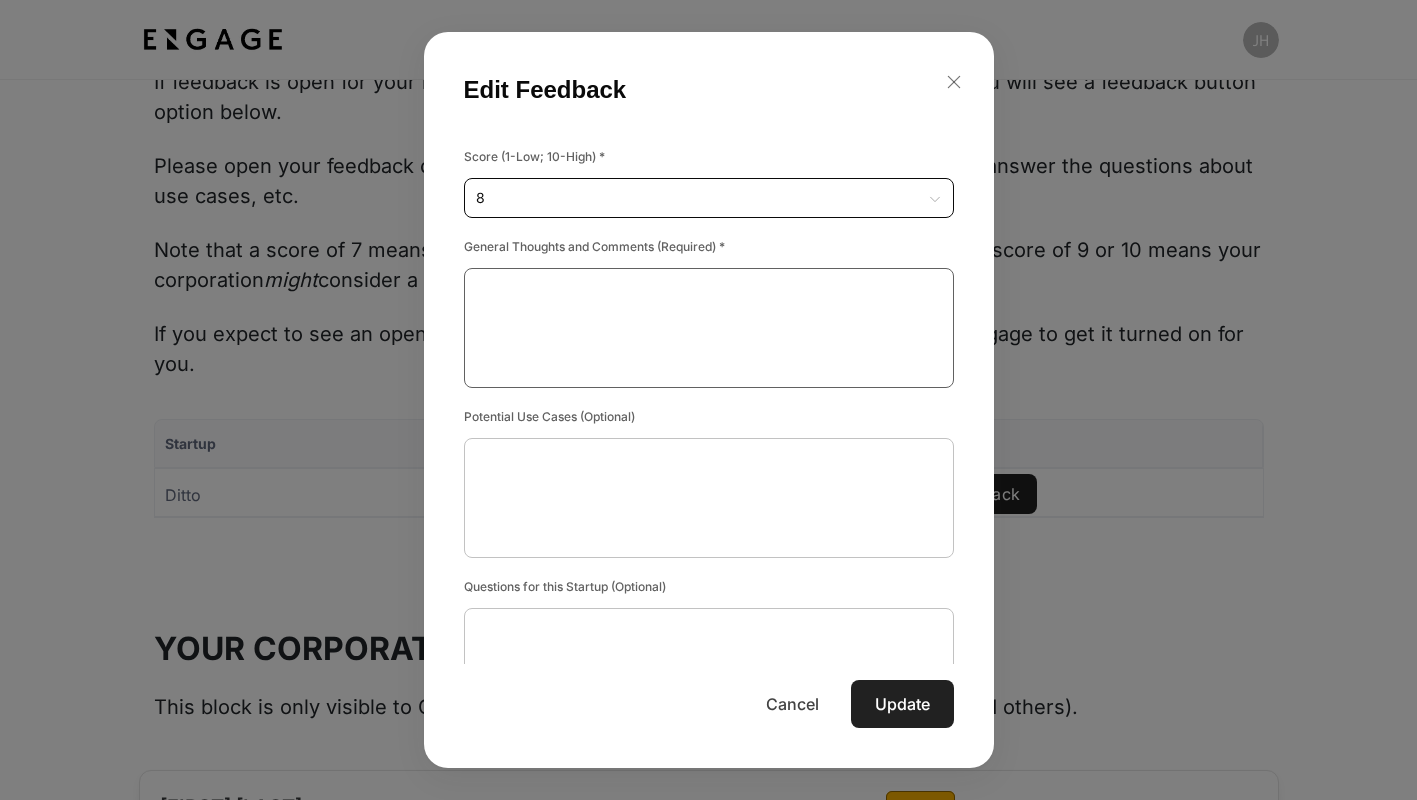 click at bounding box center [709, 328] 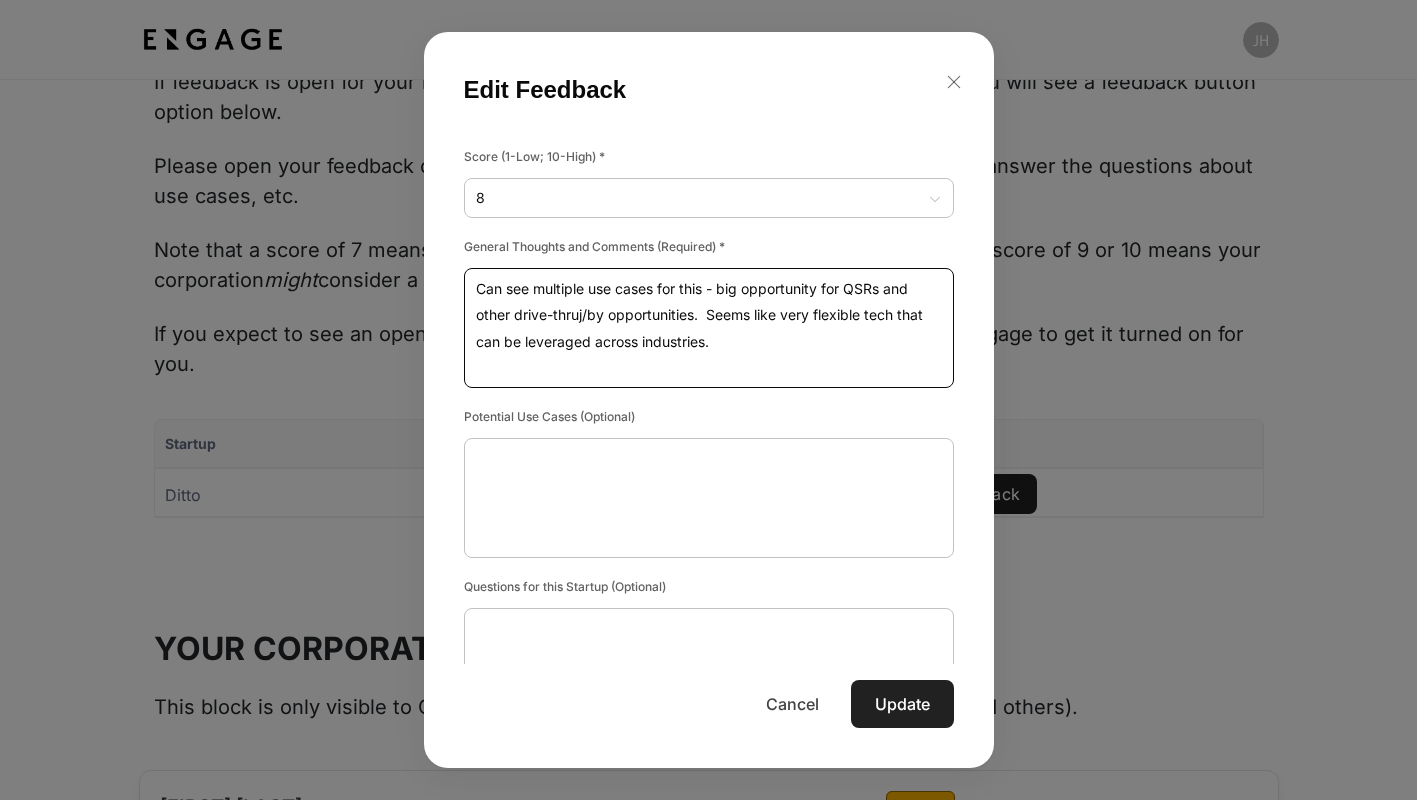 type on "Can see multiple use cases for this - big opportunity for QSRs and other drive-thruj/by opportunities.  Seems like very flexible tech that can be leveraged across industries." 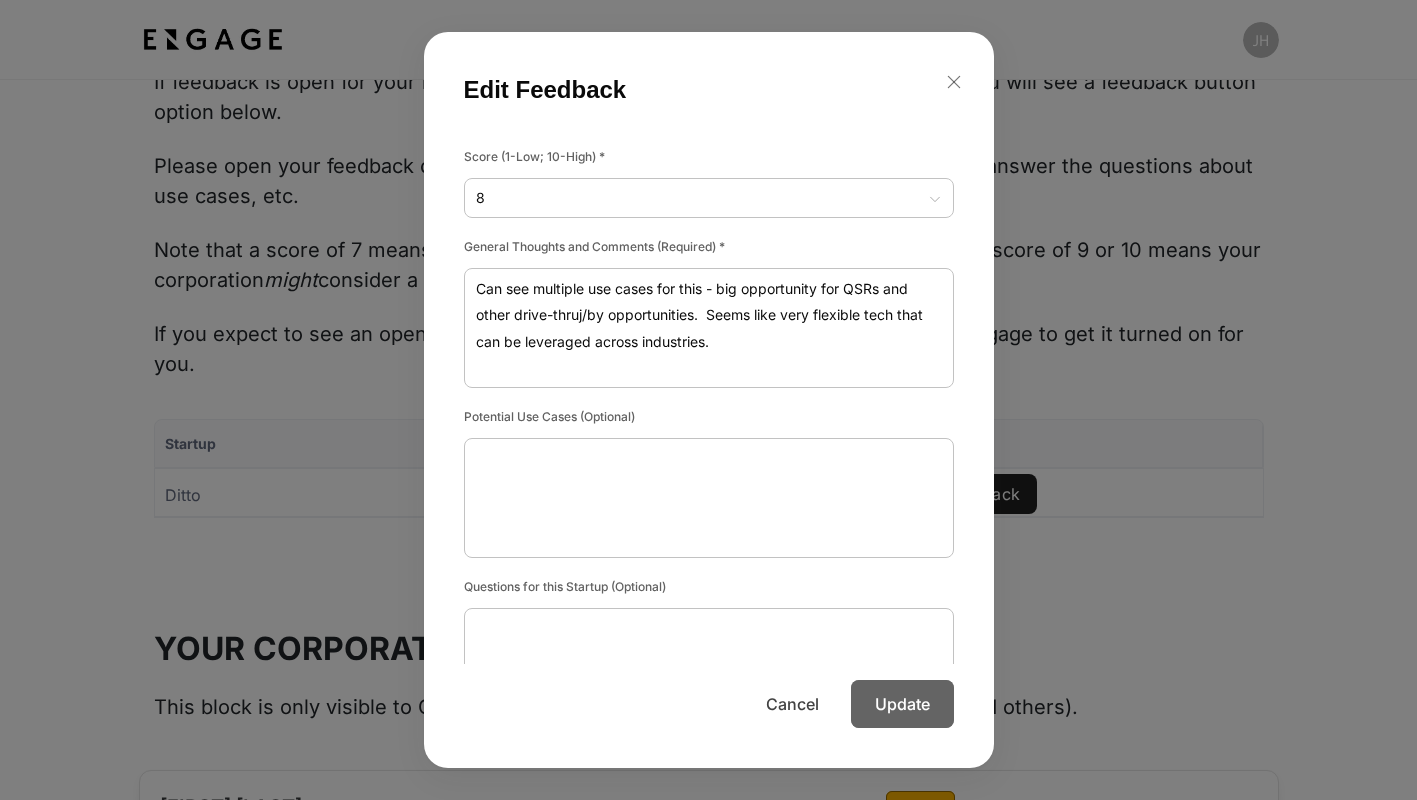 click on "Update" at bounding box center [902, 704] 